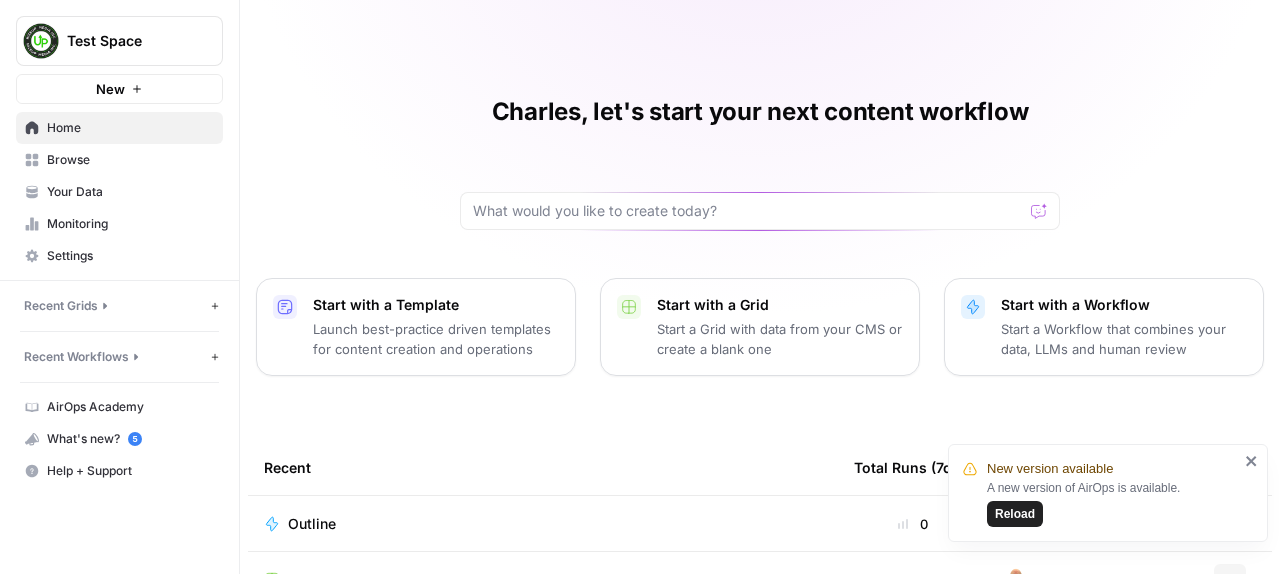 scroll, scrollTop: 0, scrollLeft: 0, axis: both 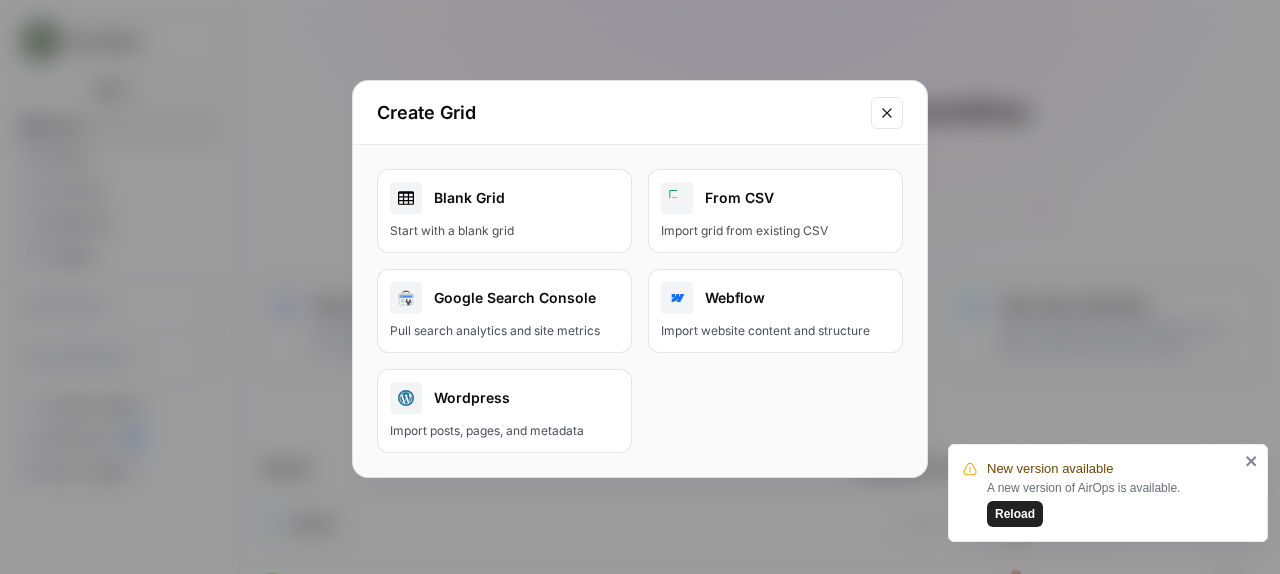 click 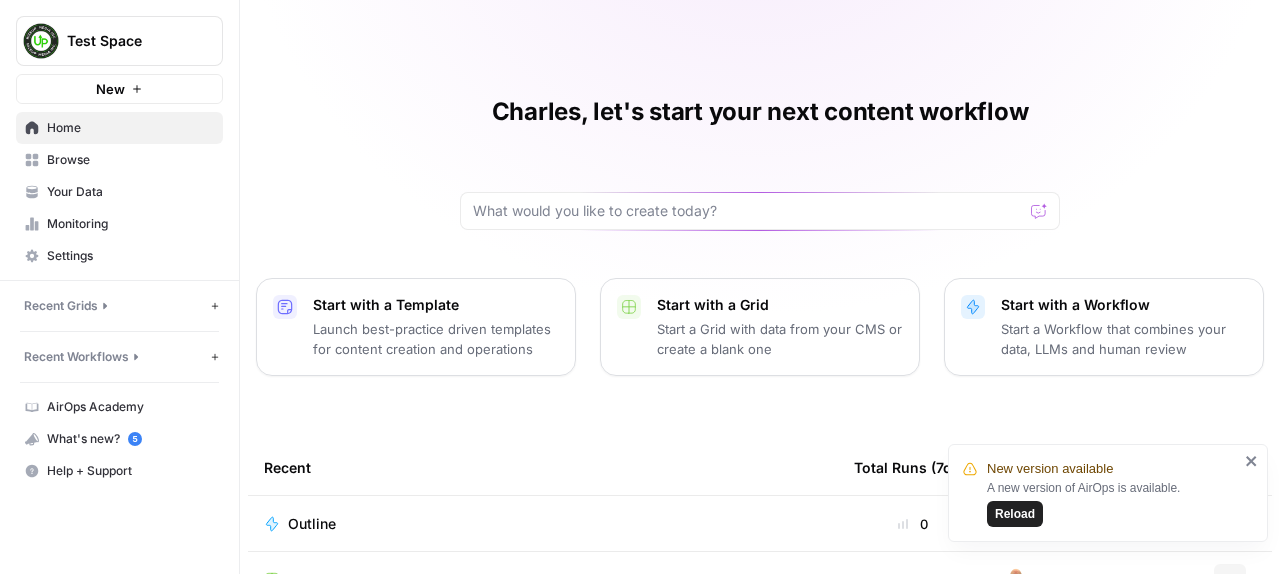 click on "Recent Workflows" at bounding box center [76, 357] 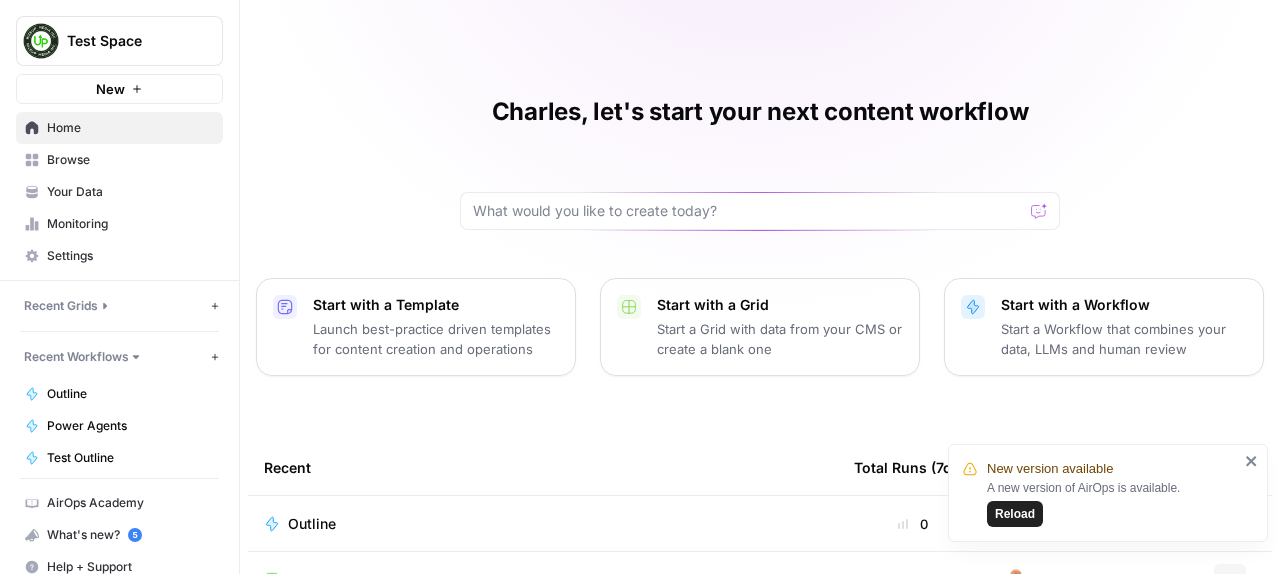 click on "Recent Grids" at bounding box center [61, 306] 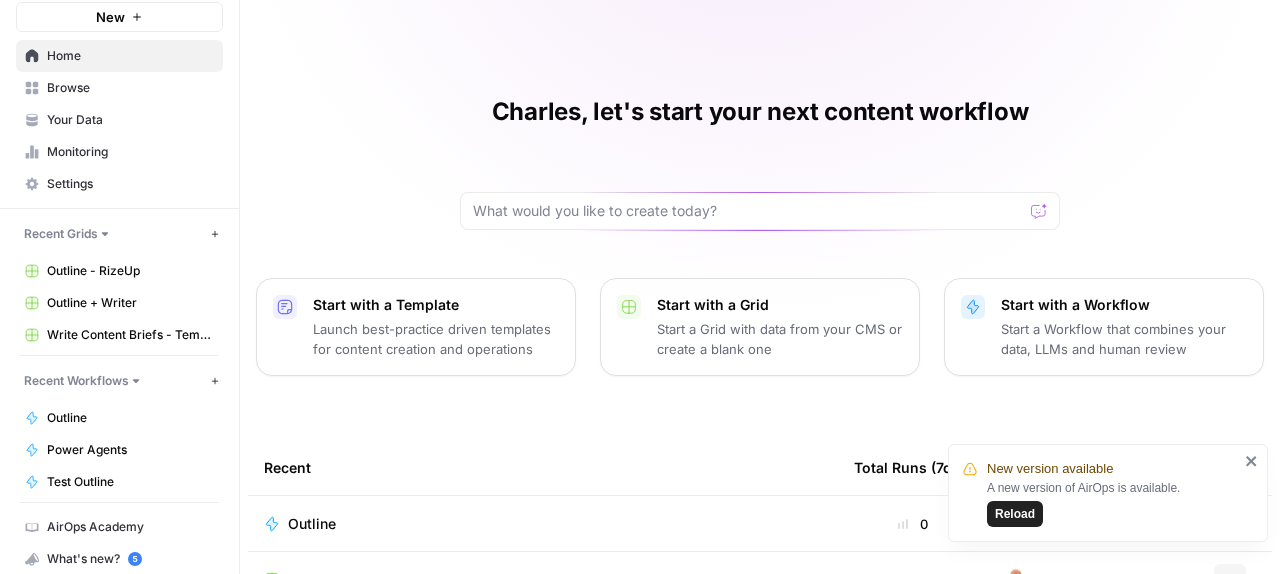 scroll, scrollTop: 113, scrollLeft: 0, axis: vertical 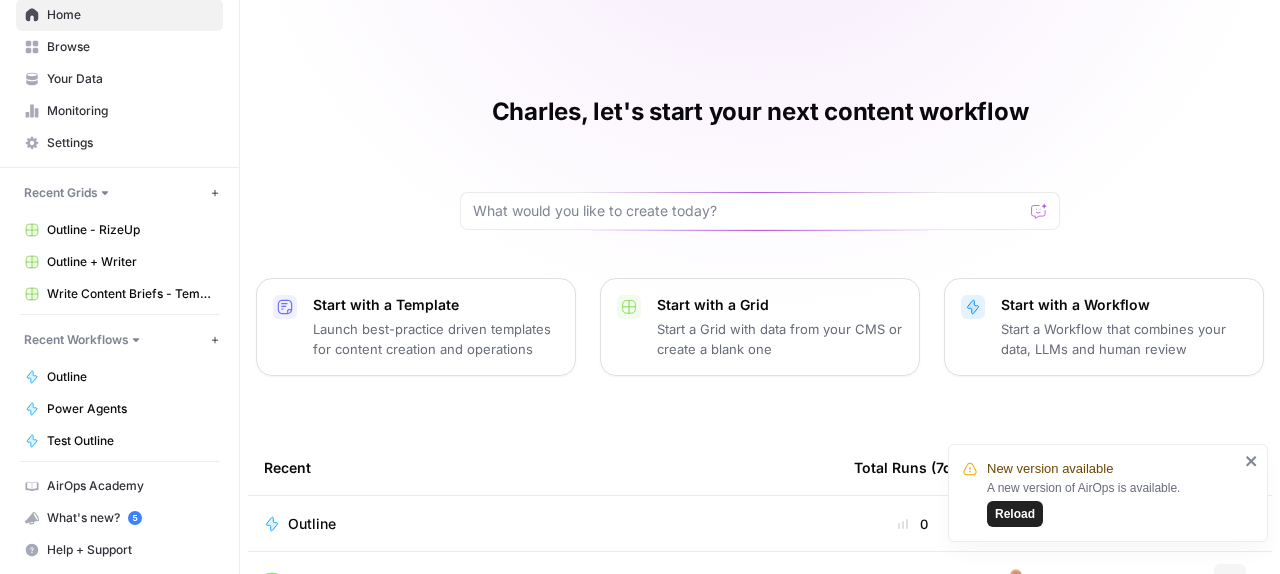 click on "Outline - RizeUp" at bounding box center (119, 230) 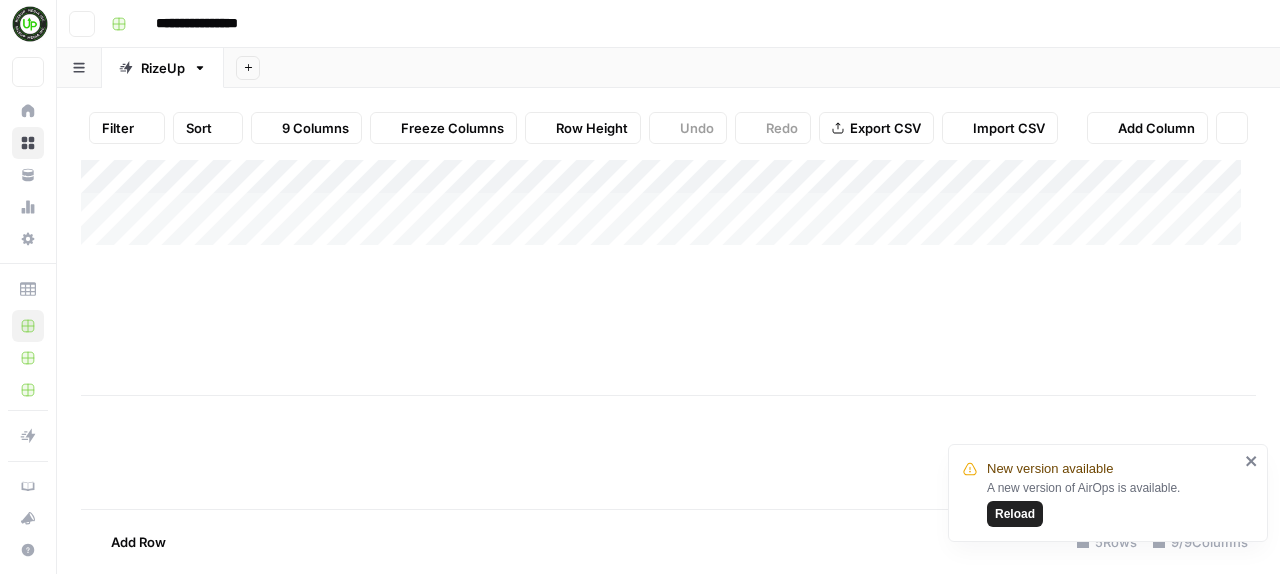 scroll, scrollTop: 17, scrollLeft: 0, axis: vertical 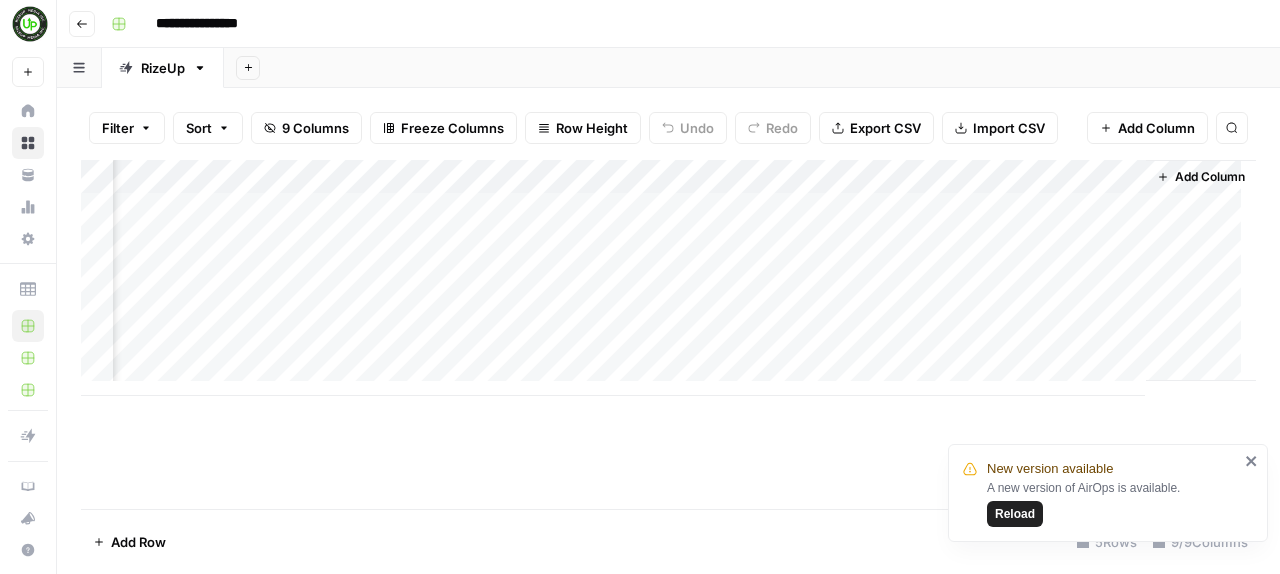 click on "Add Column" at bounding box center (668, 278) 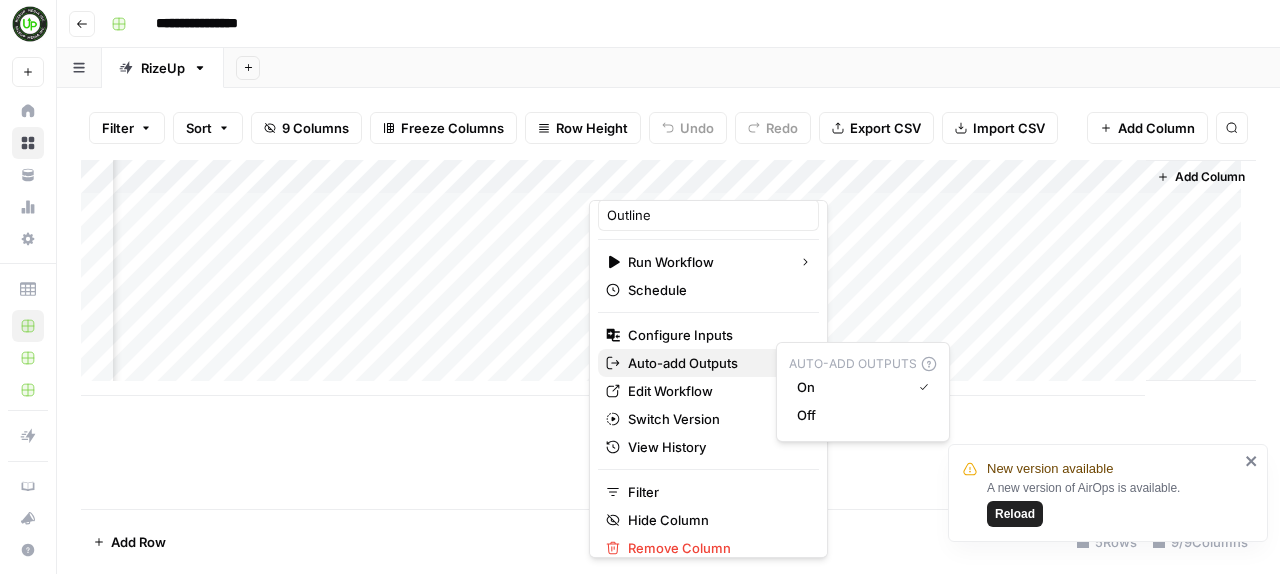 scroll, scrollTop: 23, scrollLeft: 0, axis: vertical 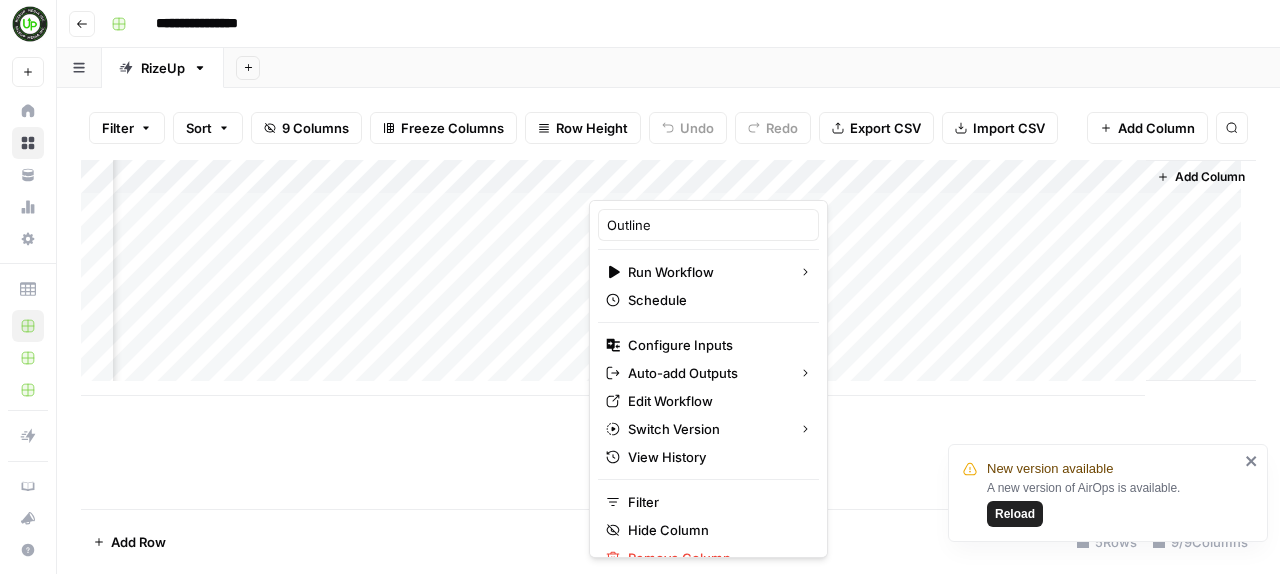 click on "Add Column" at bounding box center [668, 278] 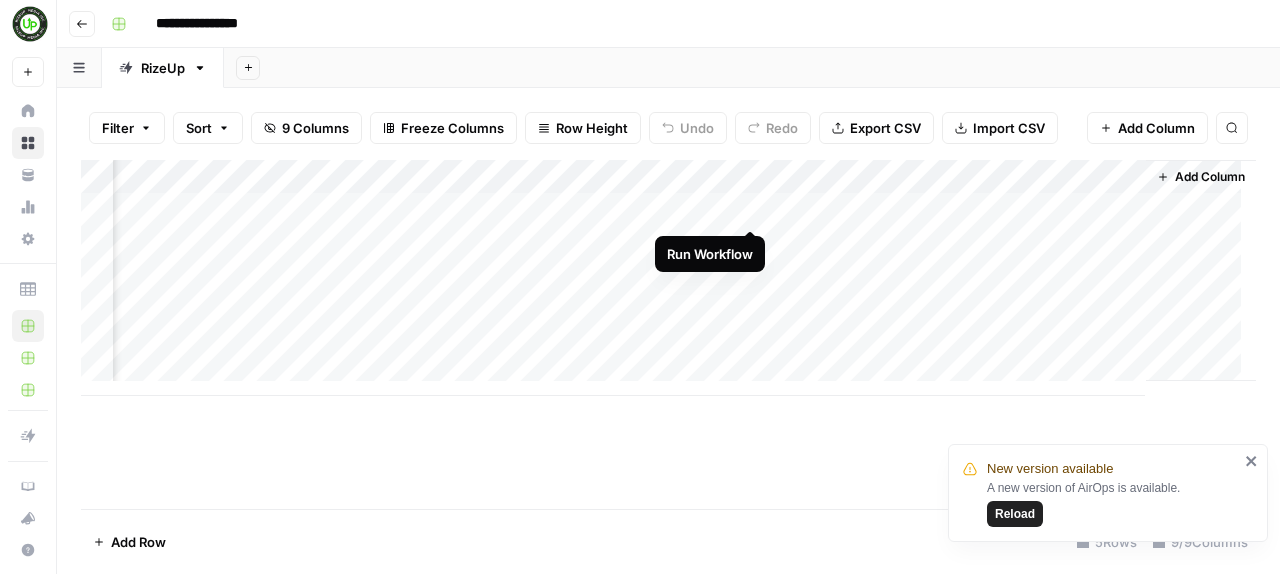 click on "Add Column" at bounding box center (668, 278) 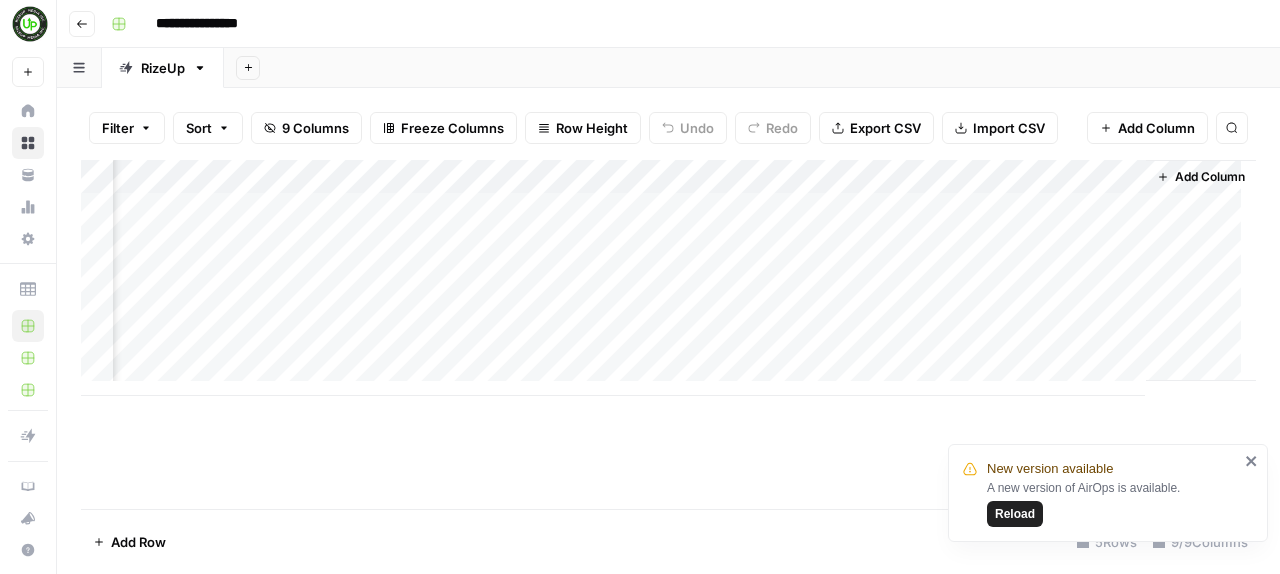 click on "Add Column" at bounding box center [668, 278] 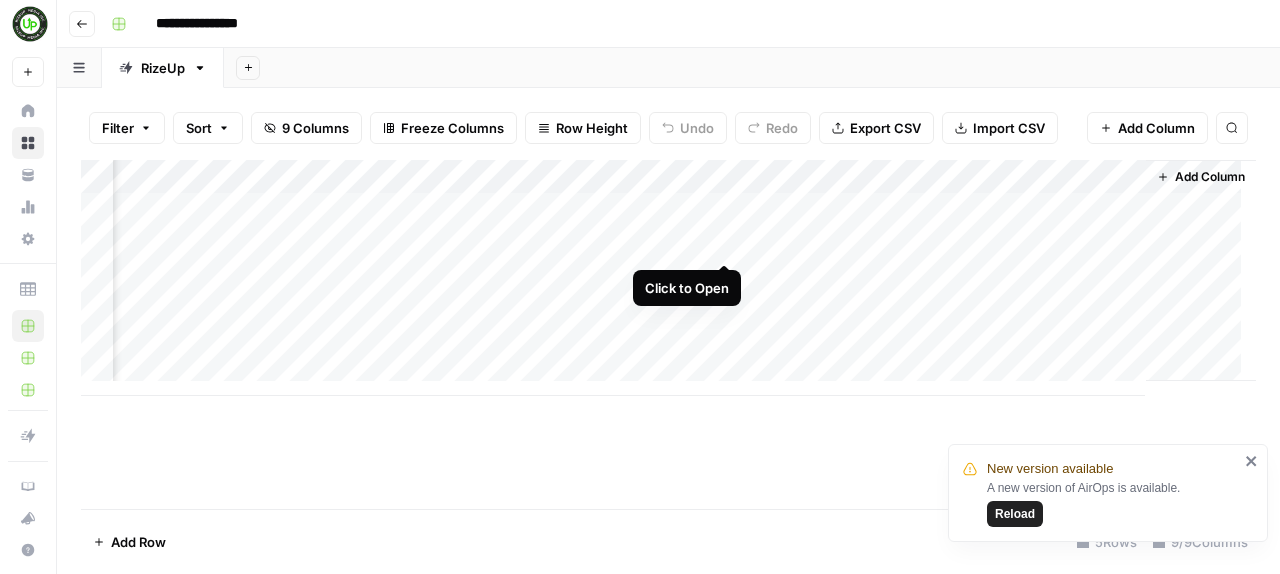 click on "Add Column" at bounding box center [668, 278] 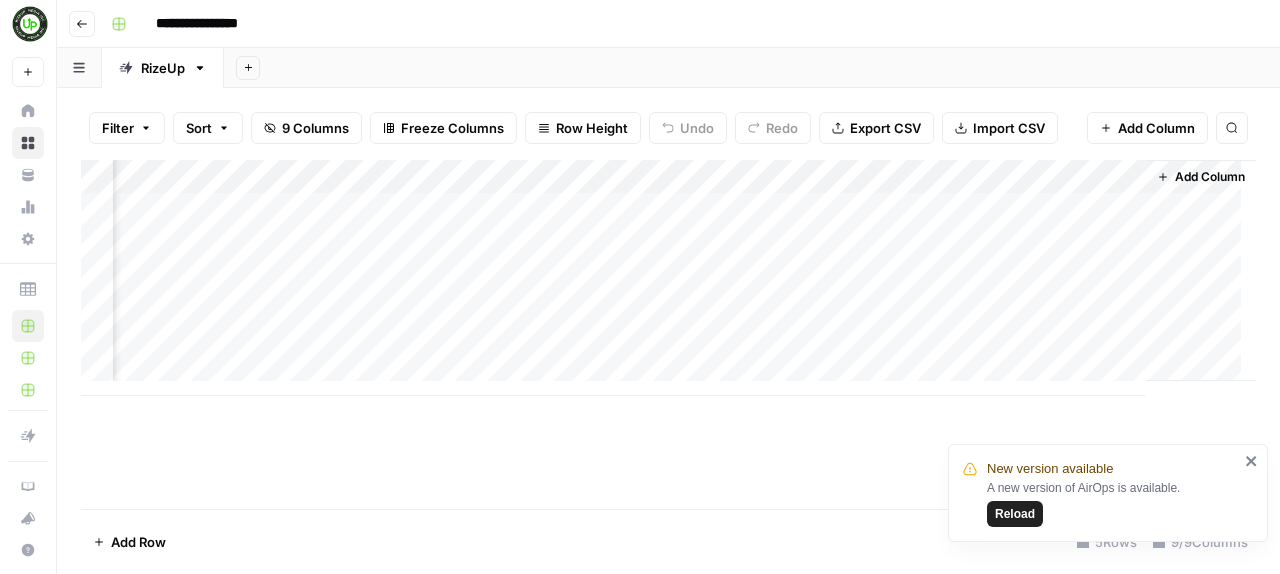scroll, scrollTop: 0, scrollLeft: 602, axis: horizontal 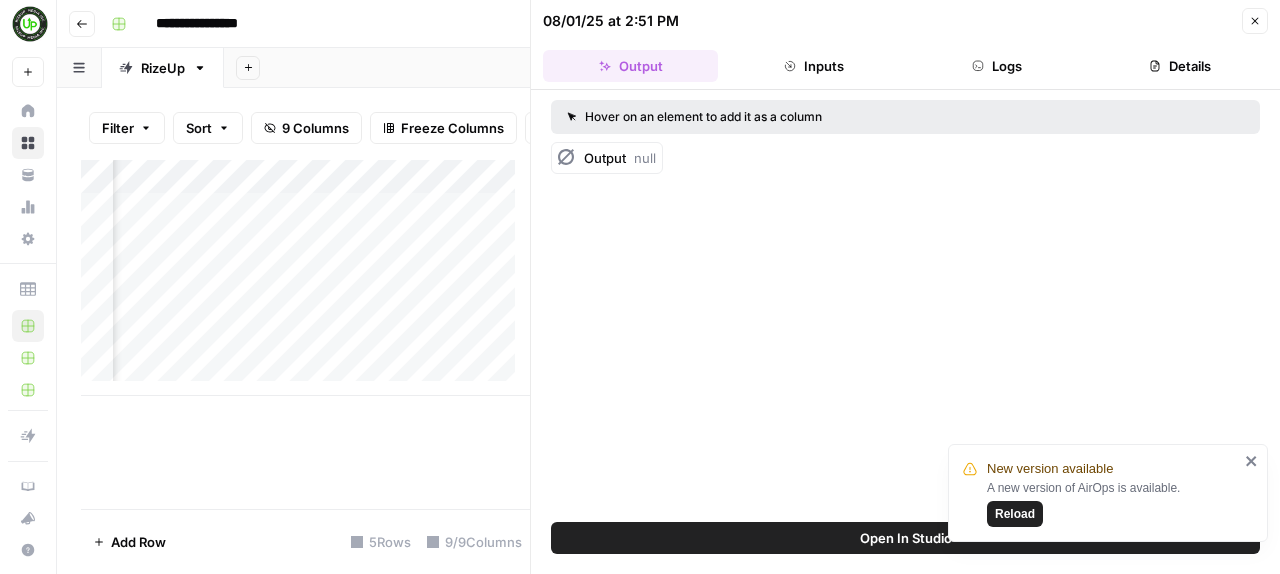 click on "Reload" at bounding box center (1015, 514) 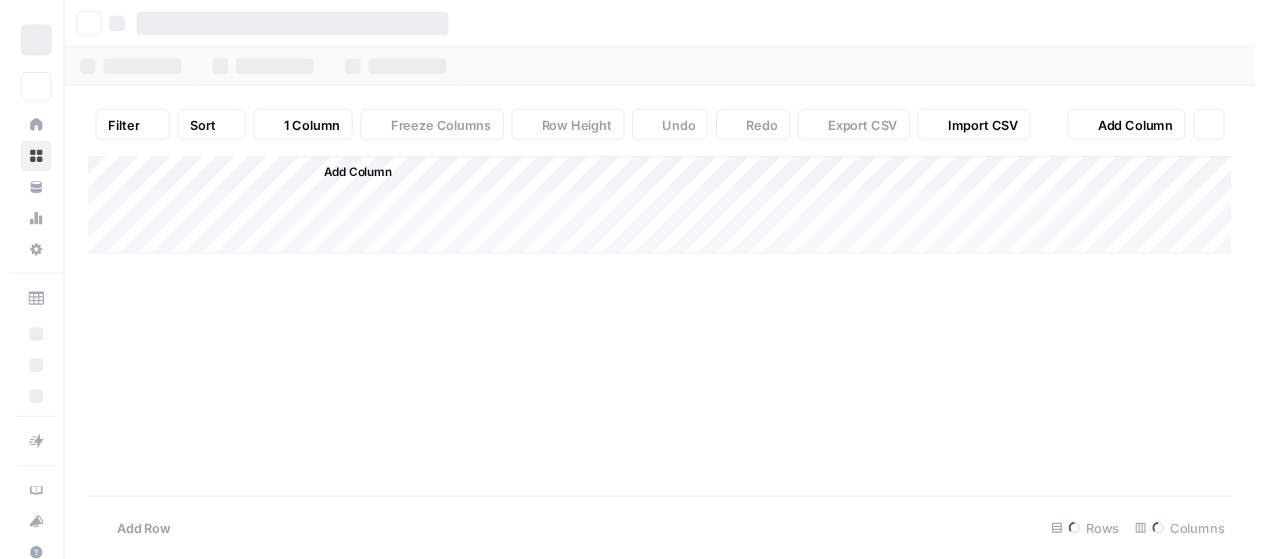 scroll, scrollTop: 0, scrollLeft: 0, axis: both 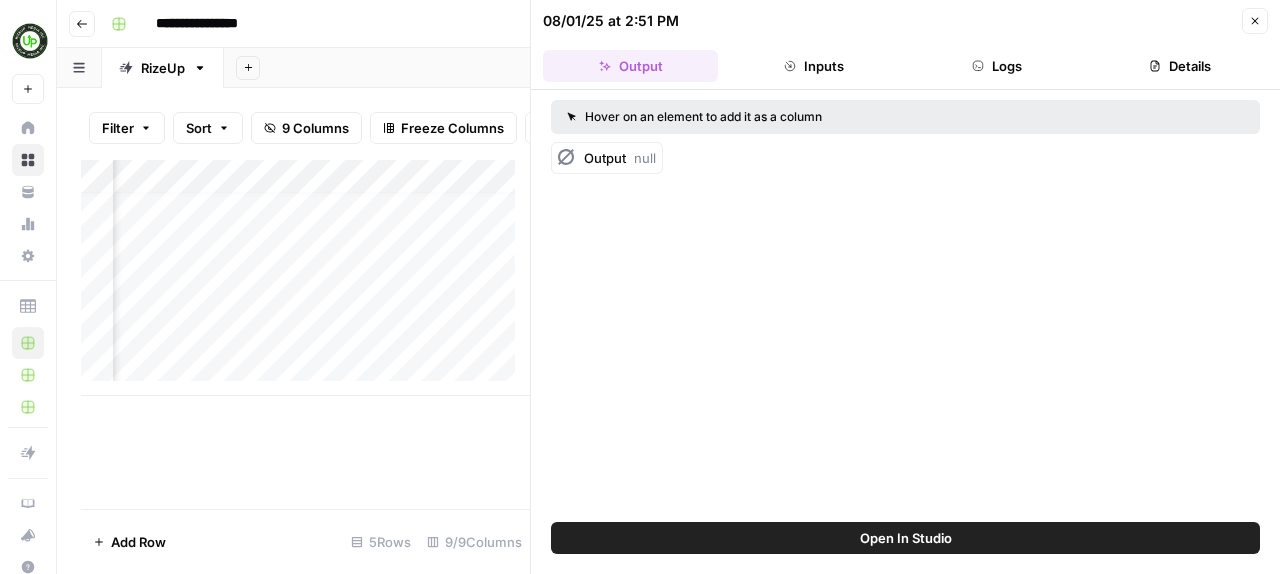 click on "Open In Studio" at bounding box center [906, 538] 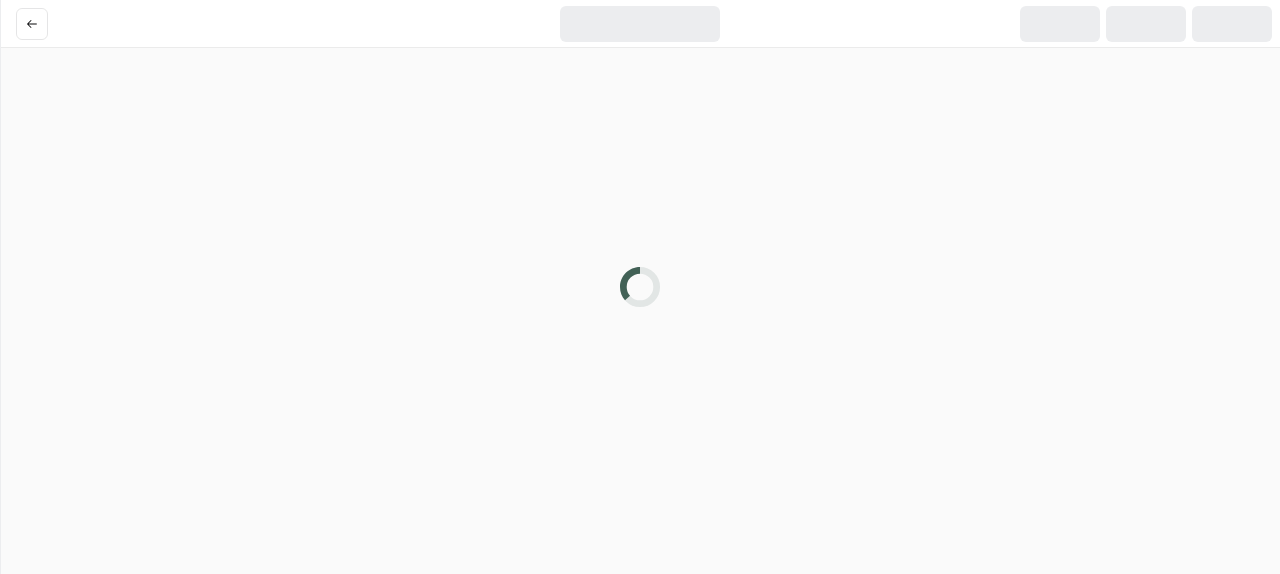 scroll, scrollTop: 0, scrollLeft: 0, axis: both 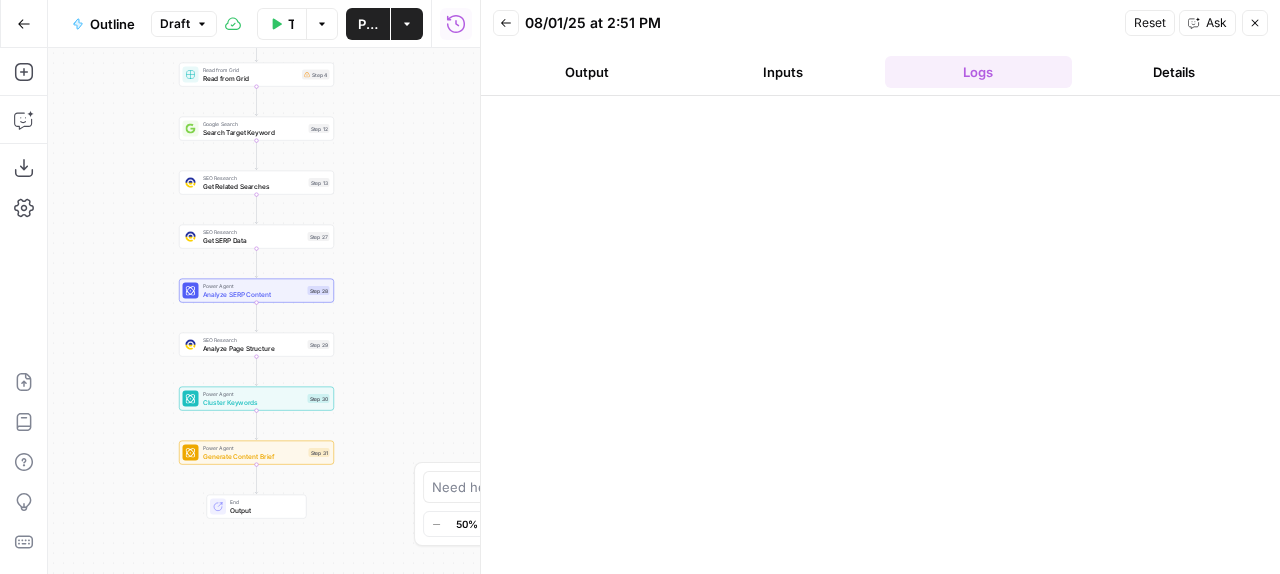 click 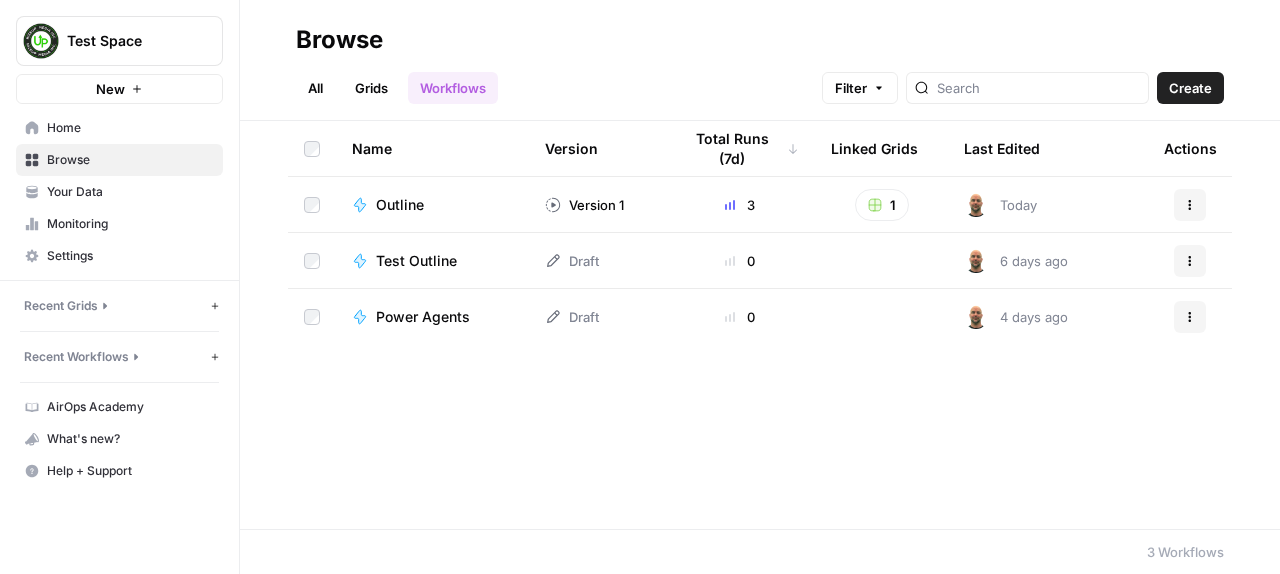 click on "Recent Grids" at bounding box center [61, 306] 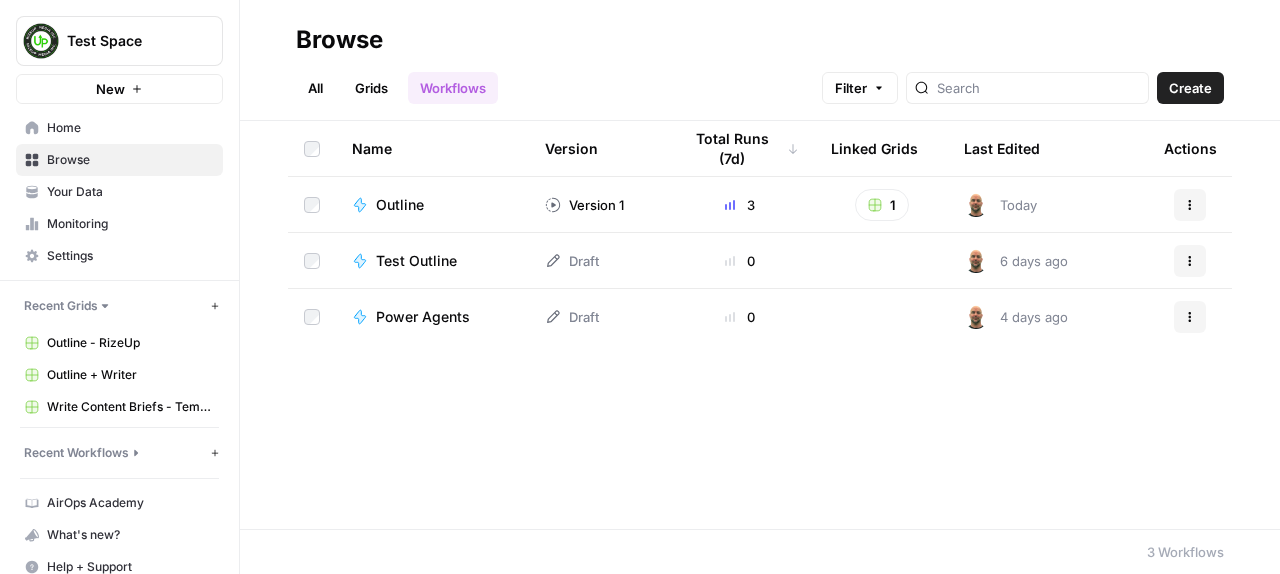click on "Write Content Briefs - Template" at bounding box center (130, 407) 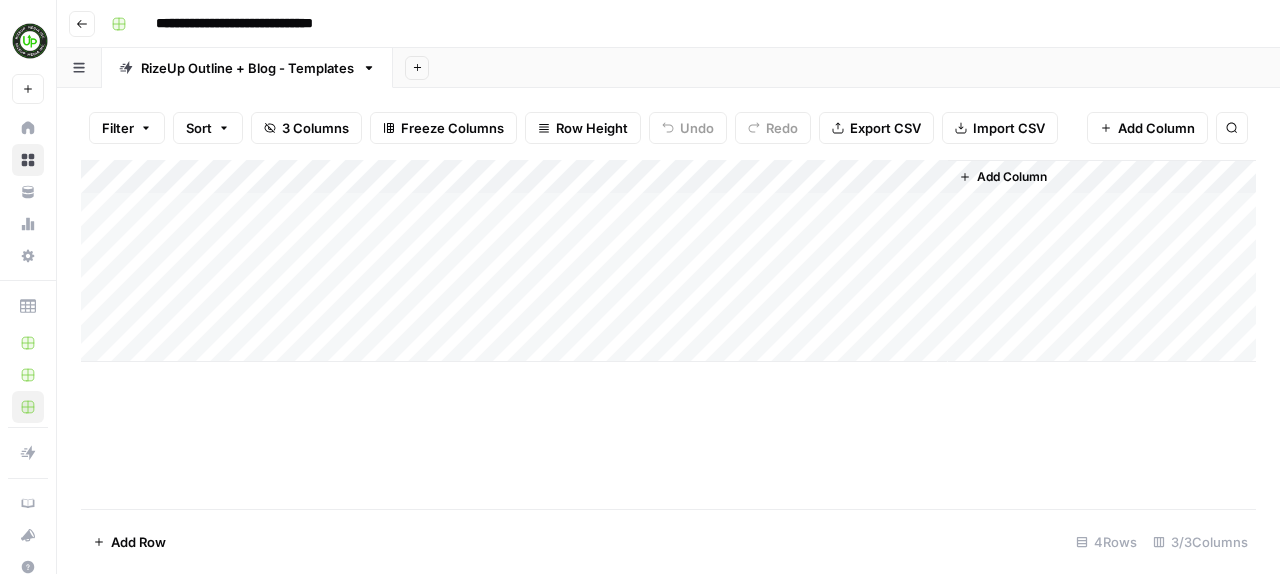 click on "Add Column" at bounding box center [668, 261] 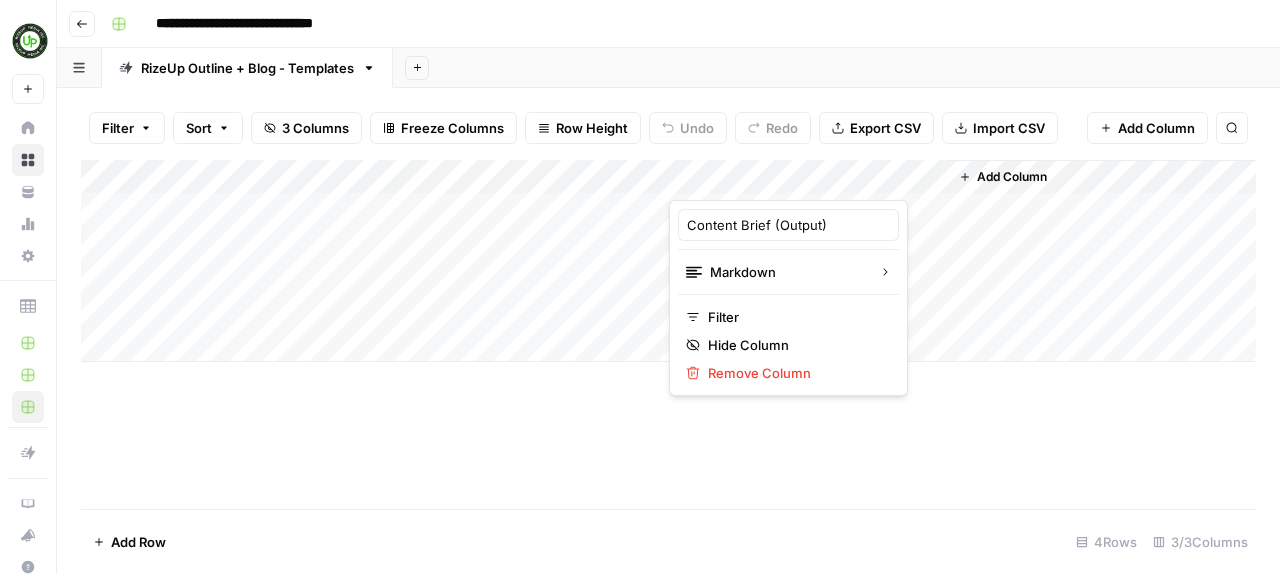 click on "Add Column" at bounding box center (668, 261) 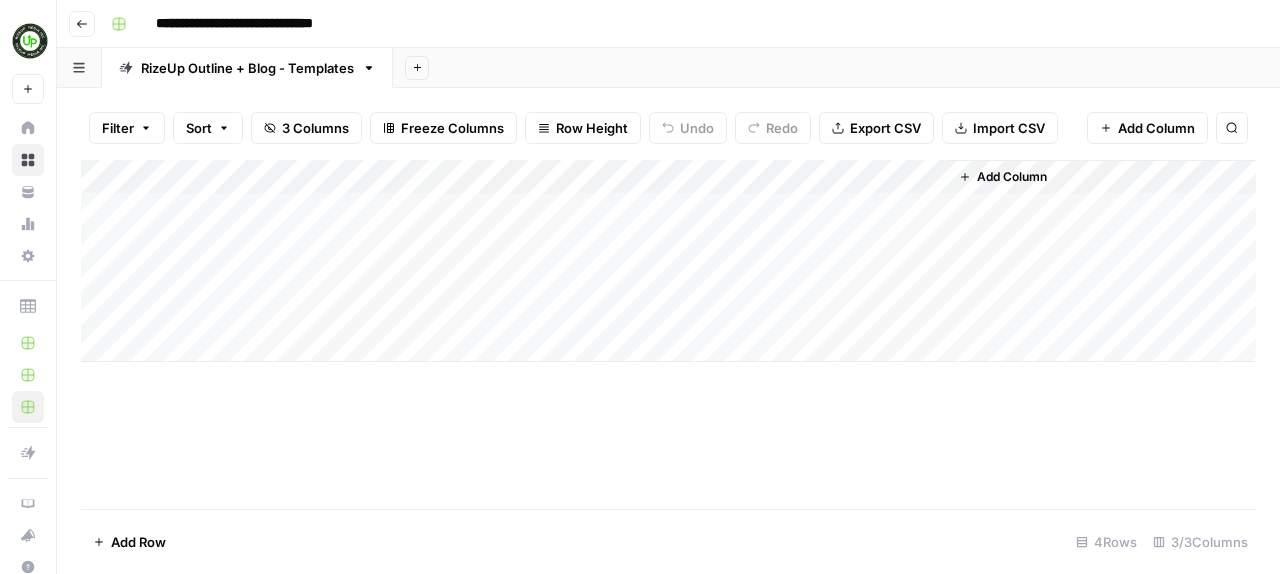 click on "Add Column" at bounding box center [668, 261] 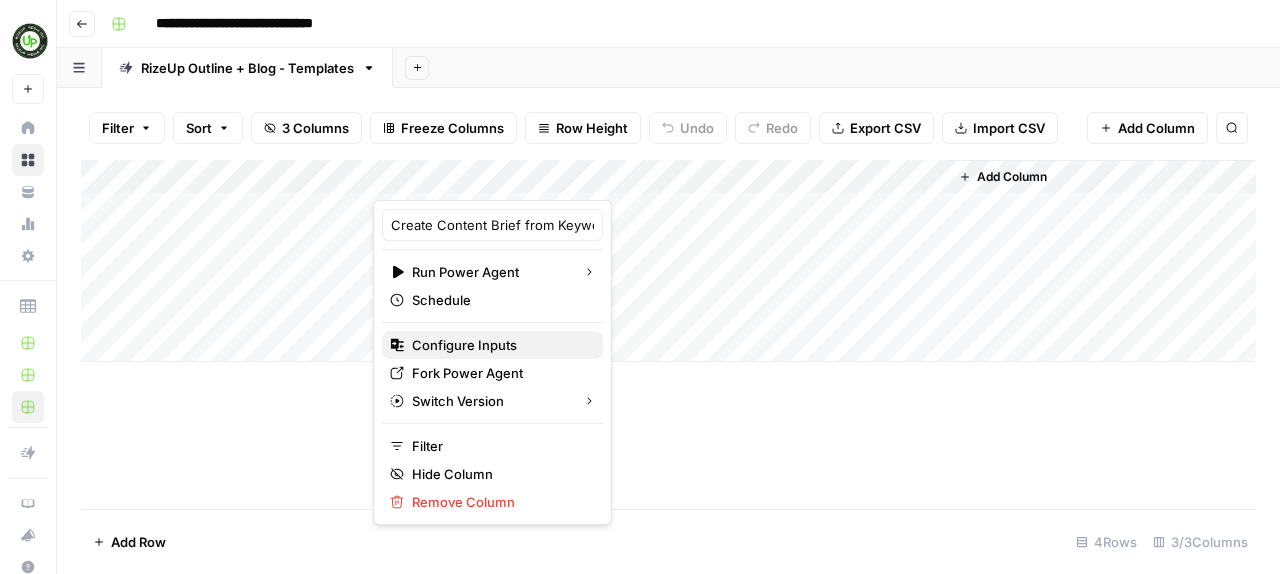 click on "Configure Inputs" at bounding box center (499, 345) 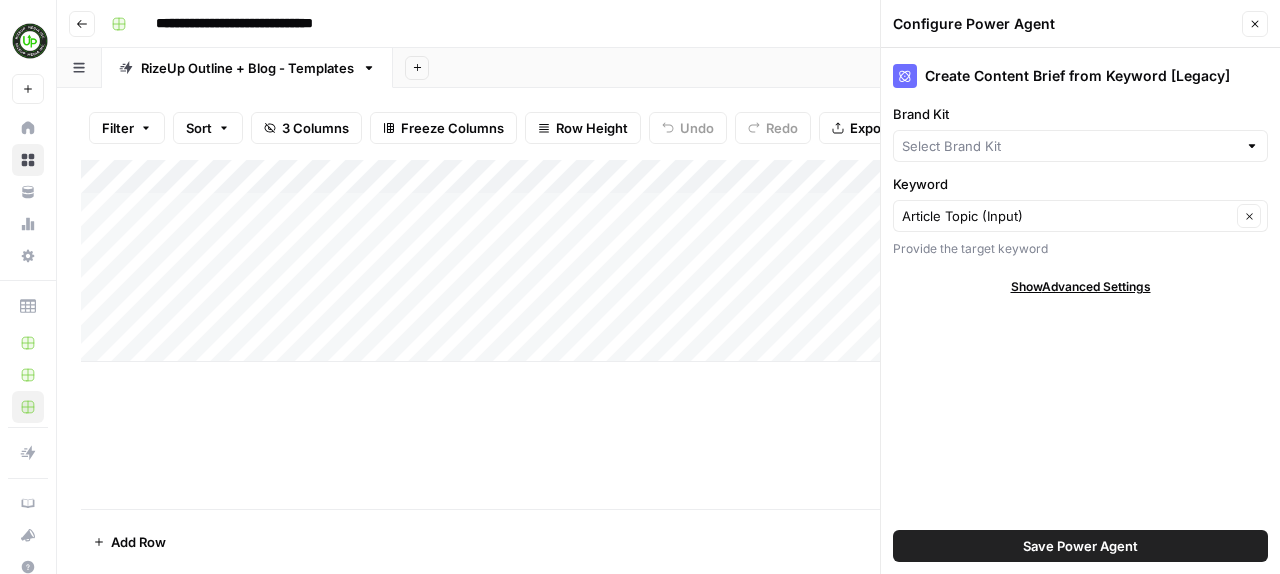 type on "RizeUp Media" 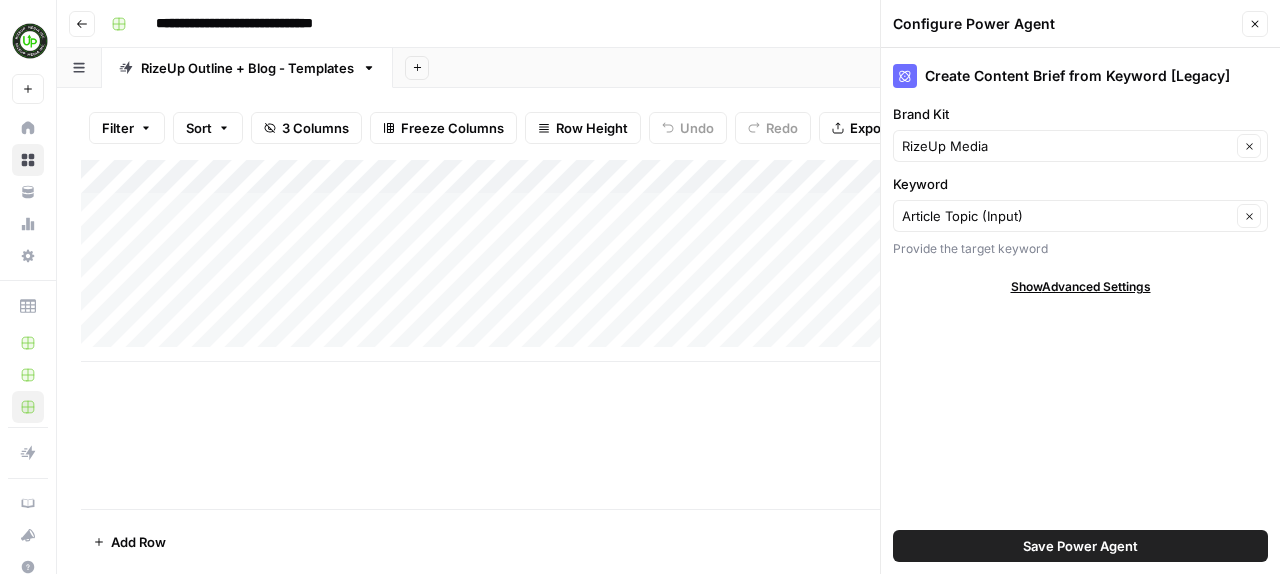 click on "Add Column" at bounding box center [668, 261] 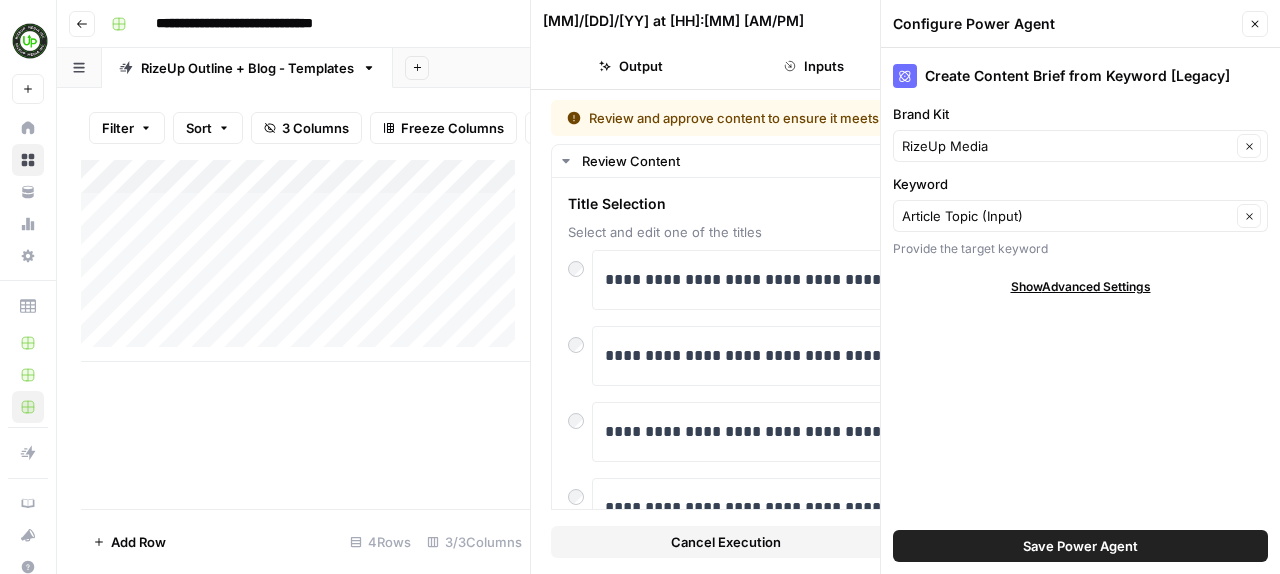 click on "Close" at bounding box center (1255, 24) 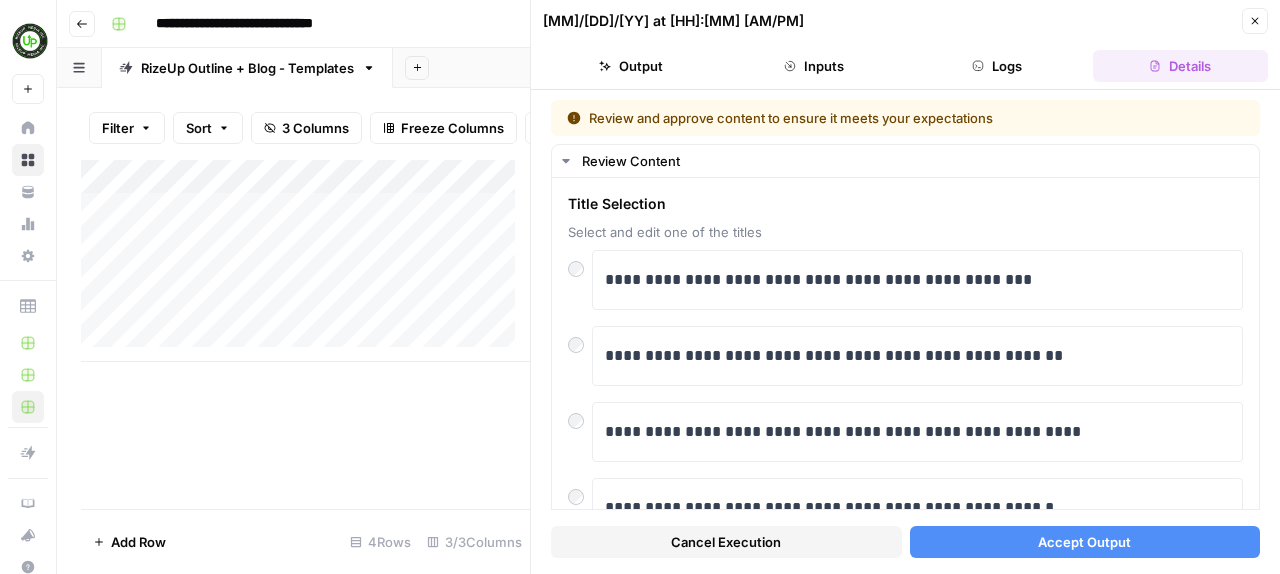 click on "Accept Output" at bounding box center [1084, 542] 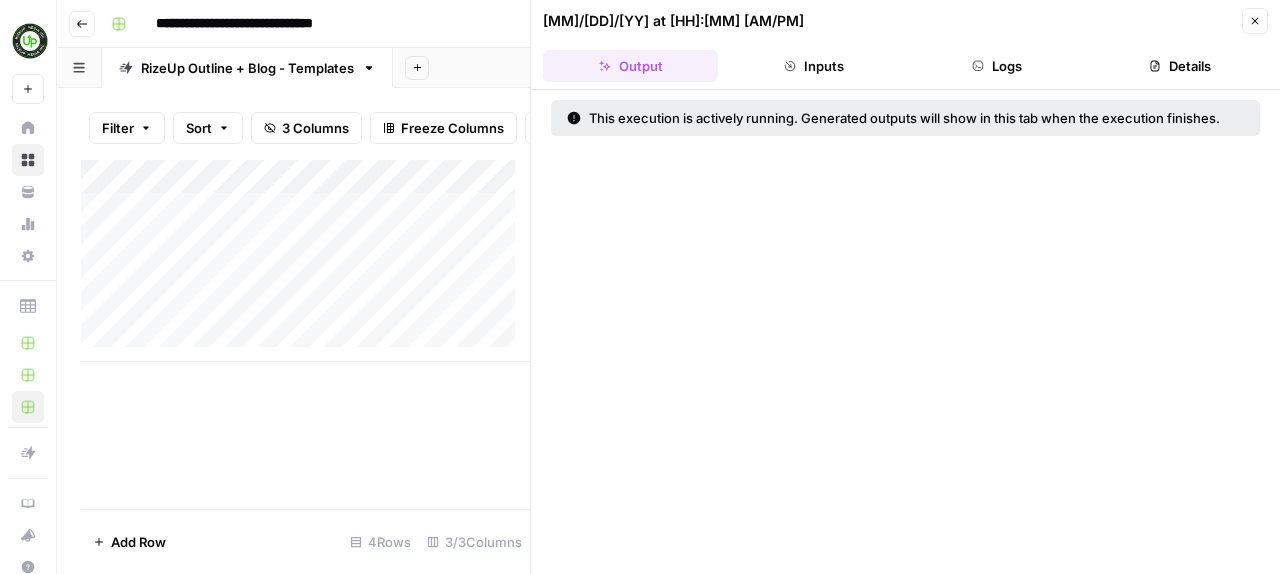click 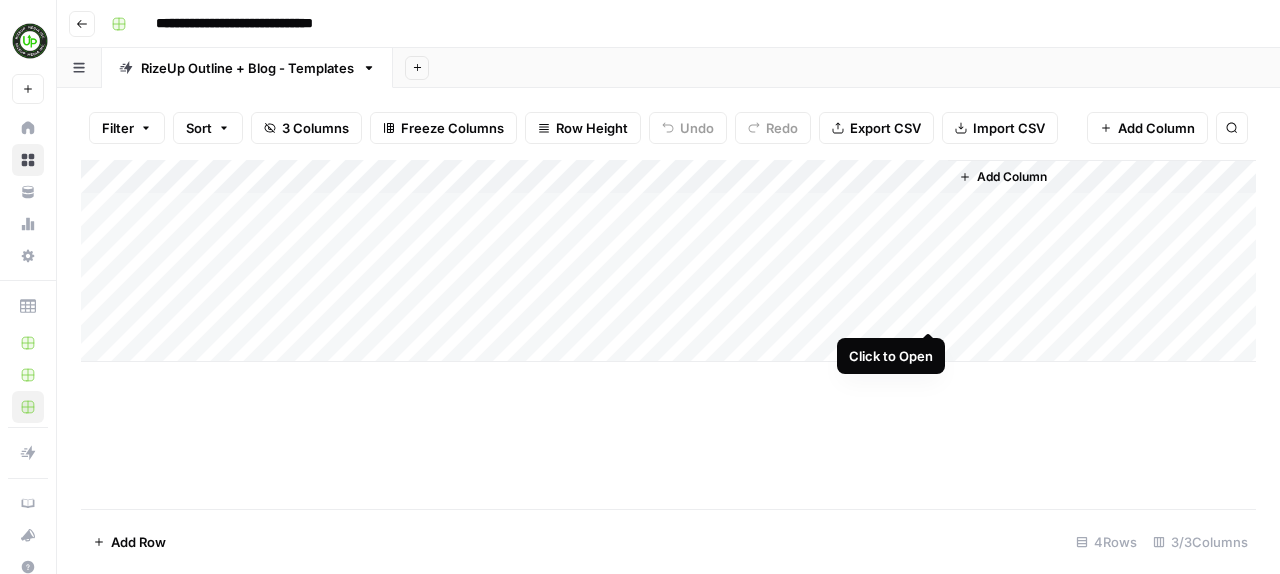 click on "Add Column" at bounding box center [668, 261] 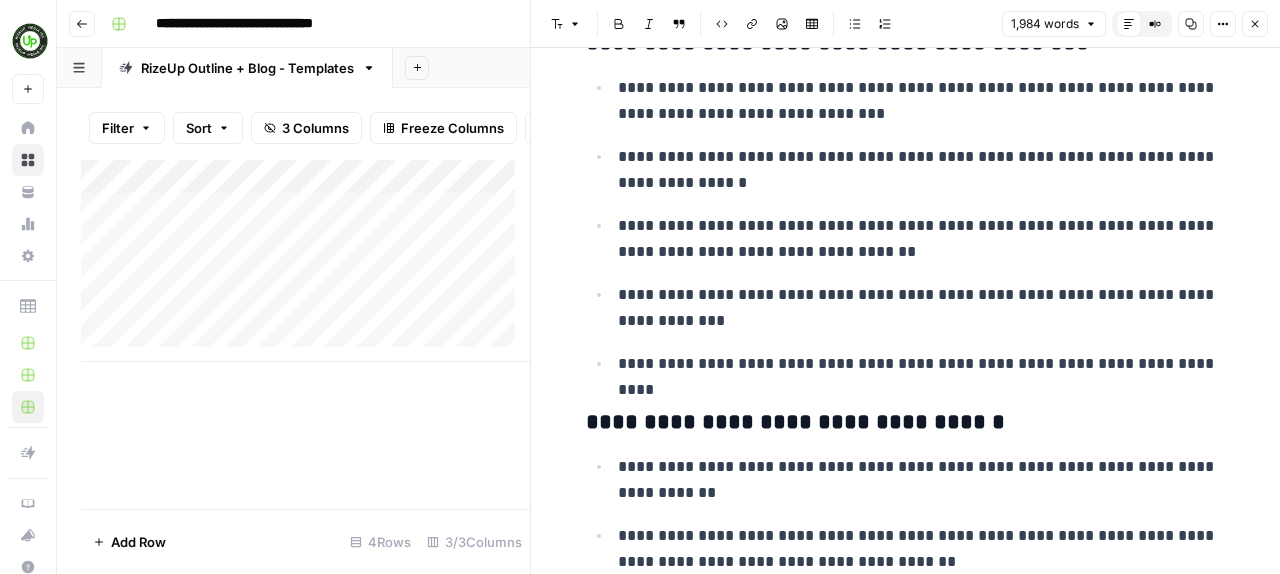 scroll, scrollTop: 5967, scrollLeft: 0, axis: vertical 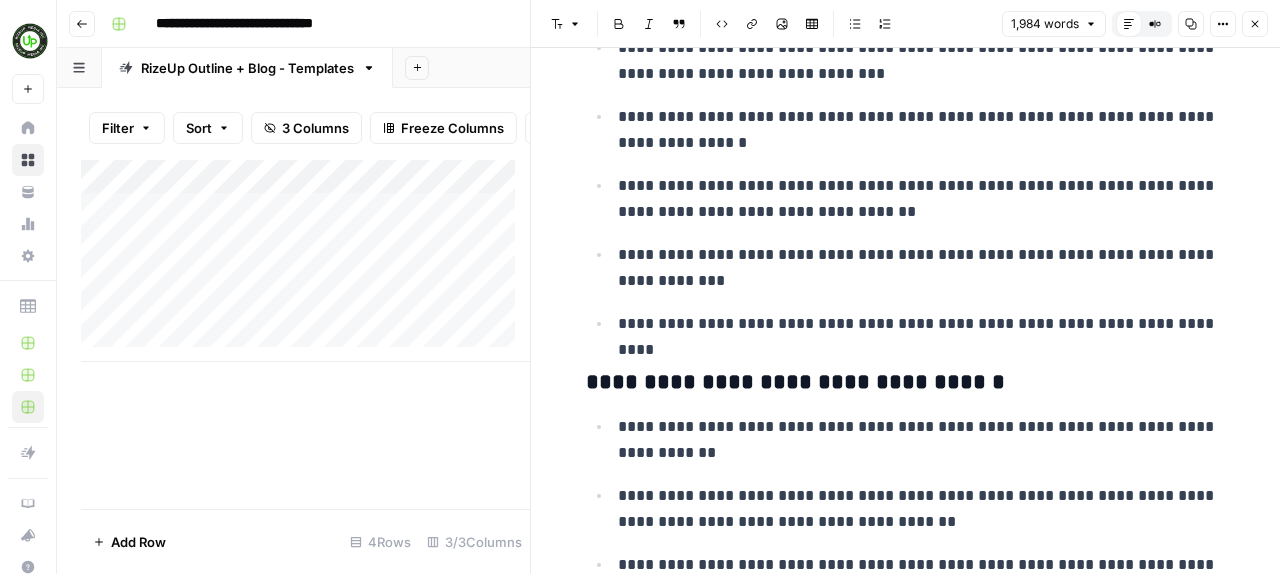 click on "Close" at bounding box center [1255, 24] 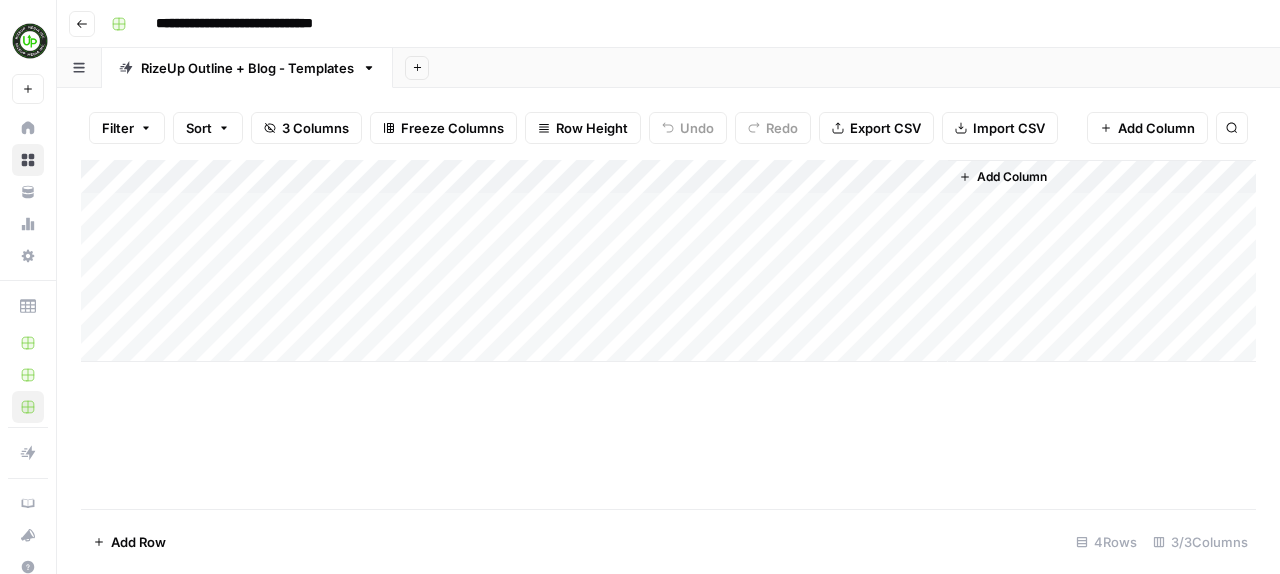 click 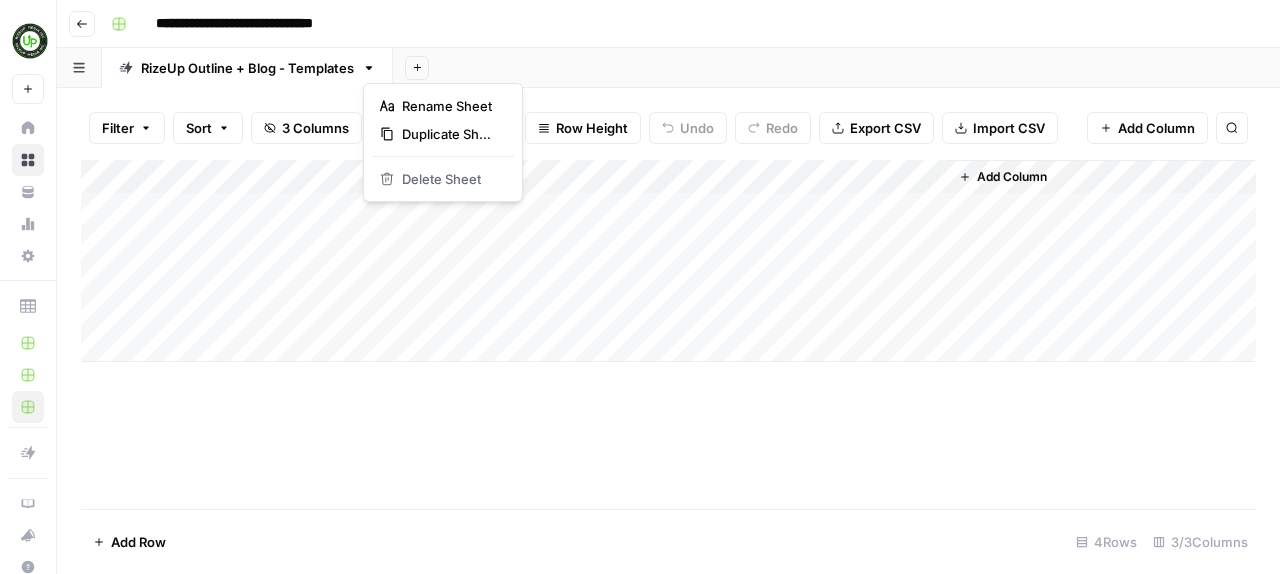 click on "Add Sheet" at bounding box center (836, 68) 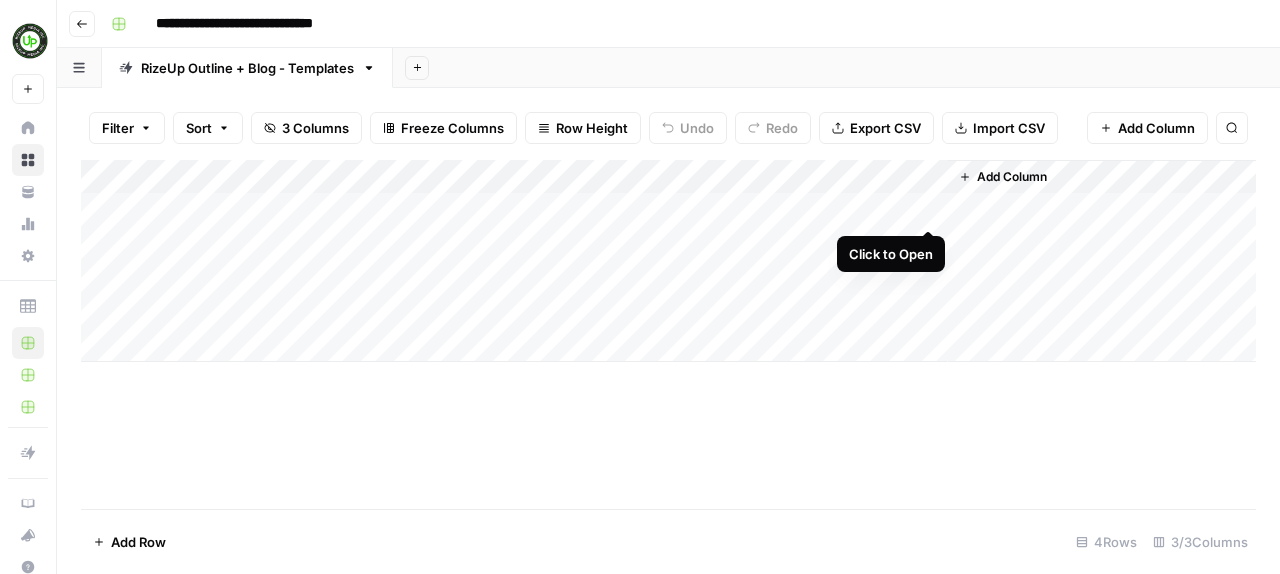 click on "Add Column" at bounding box center [668, 261] 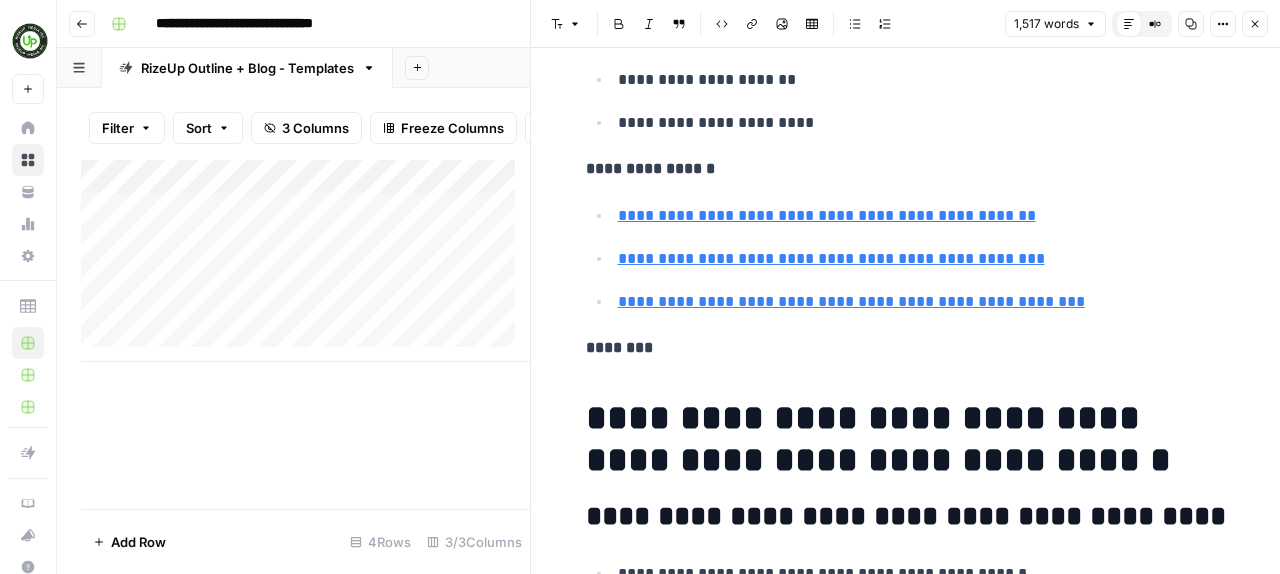 scroll, scrollTop: 4693, scrollLeft: 0, axis: vertical 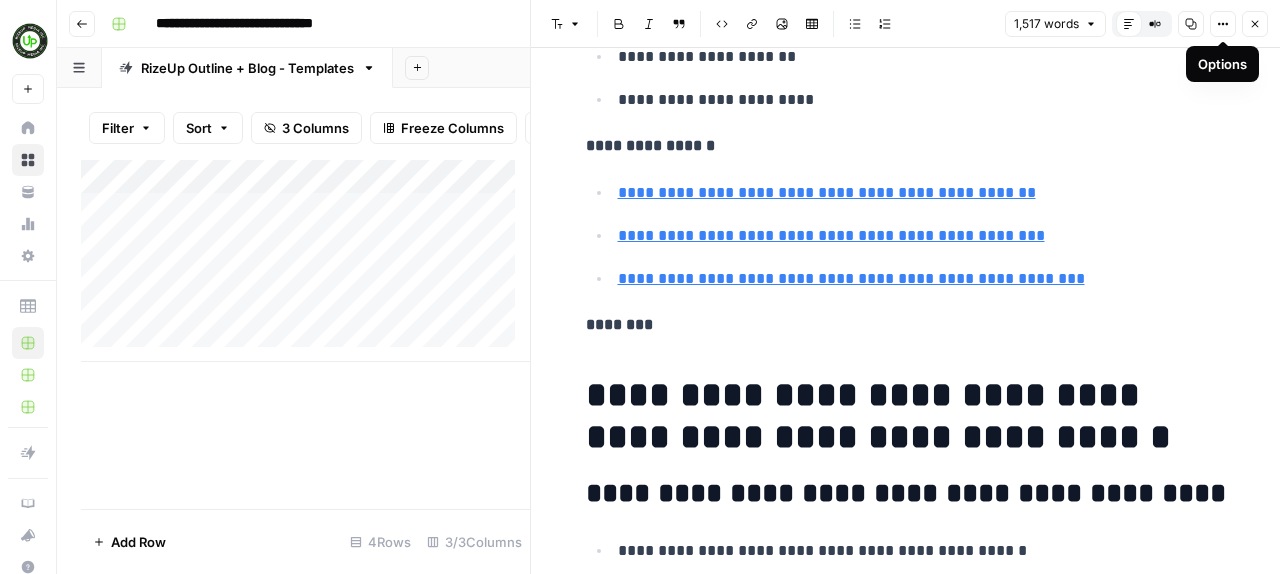 click 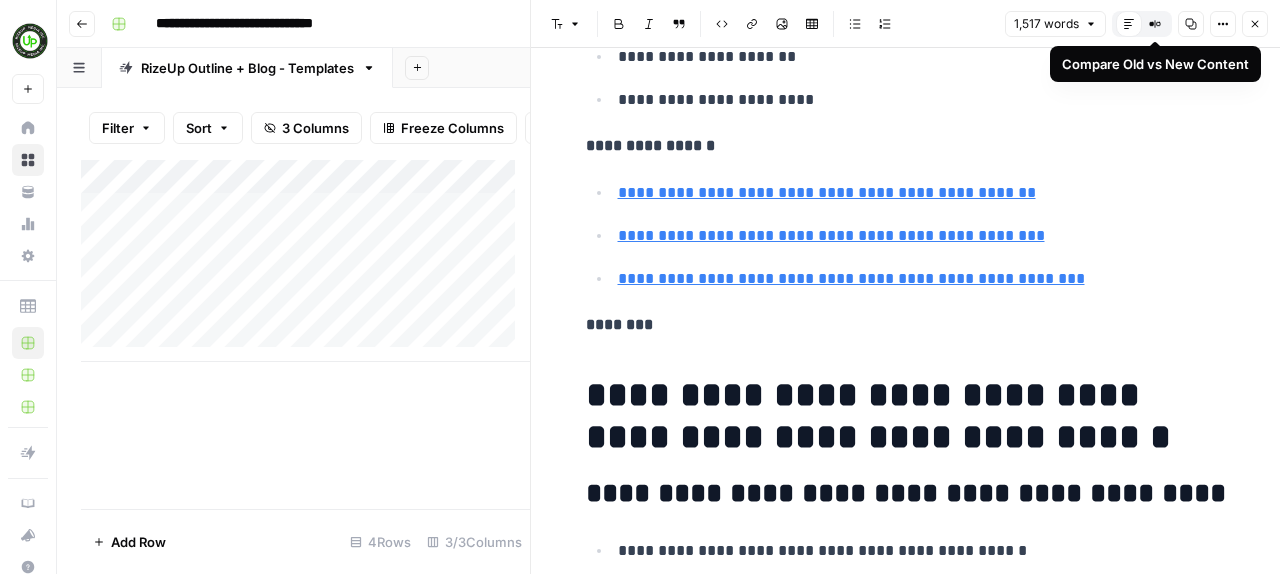 click 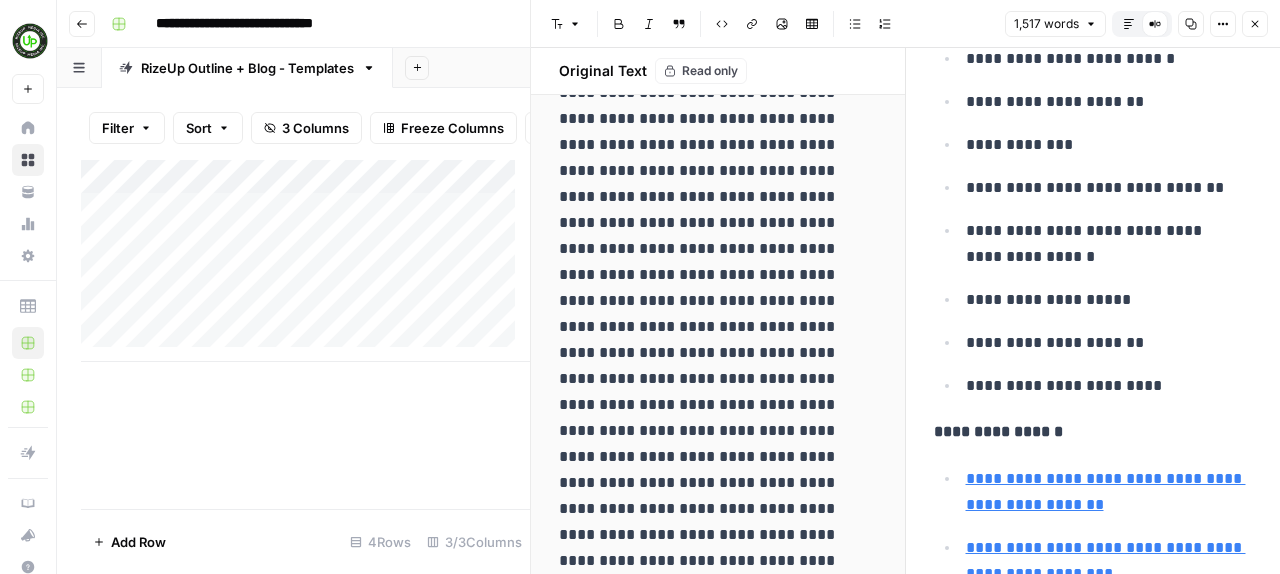 scroll, scrollTop: 0, scrollLeft: 0, axis: both 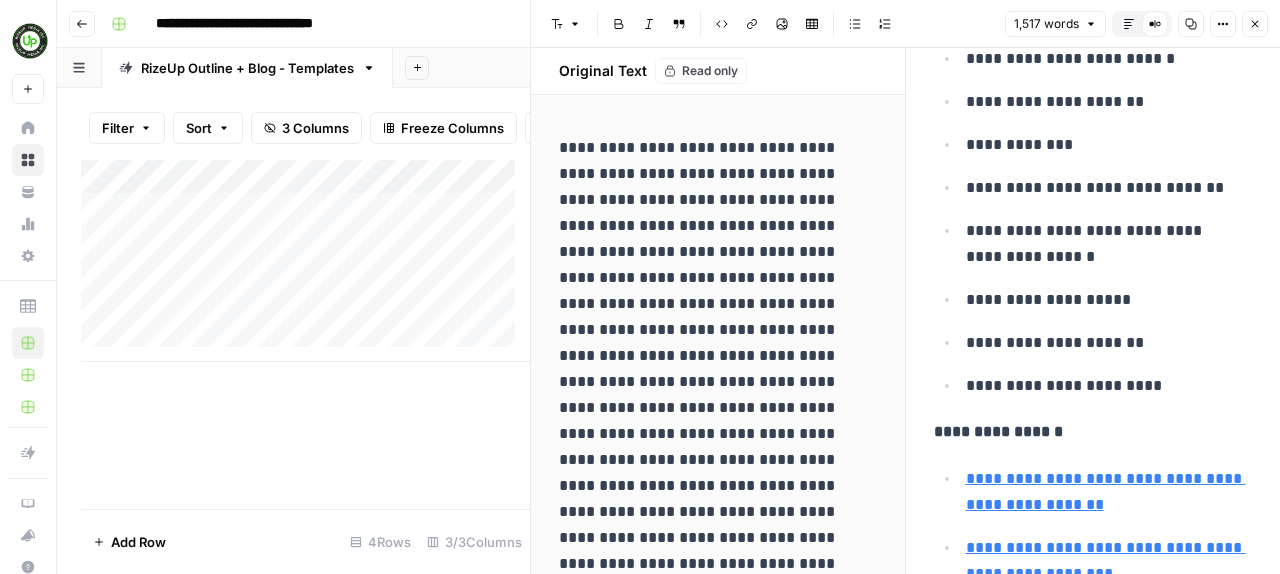 click on "Read only" at bounding box center [710, 71] 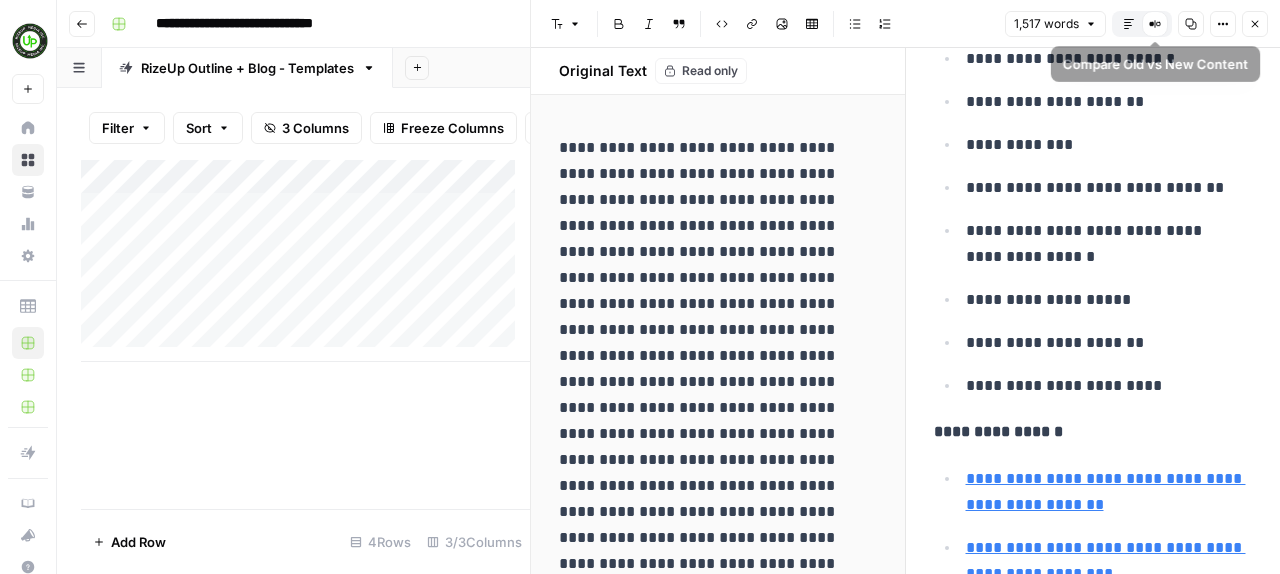 click 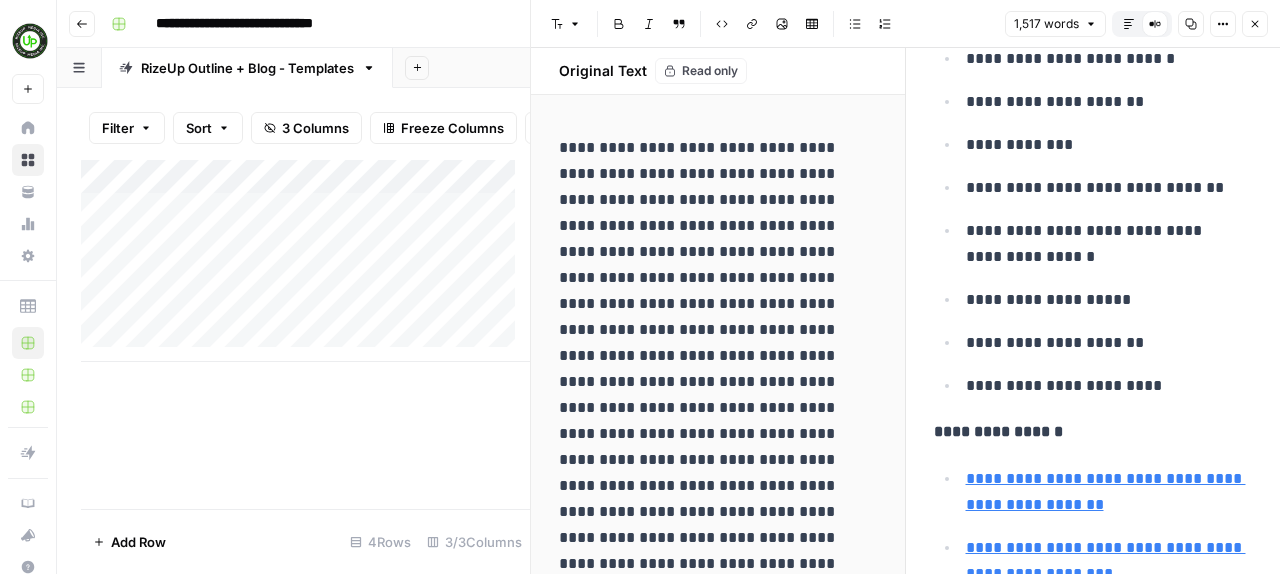 click 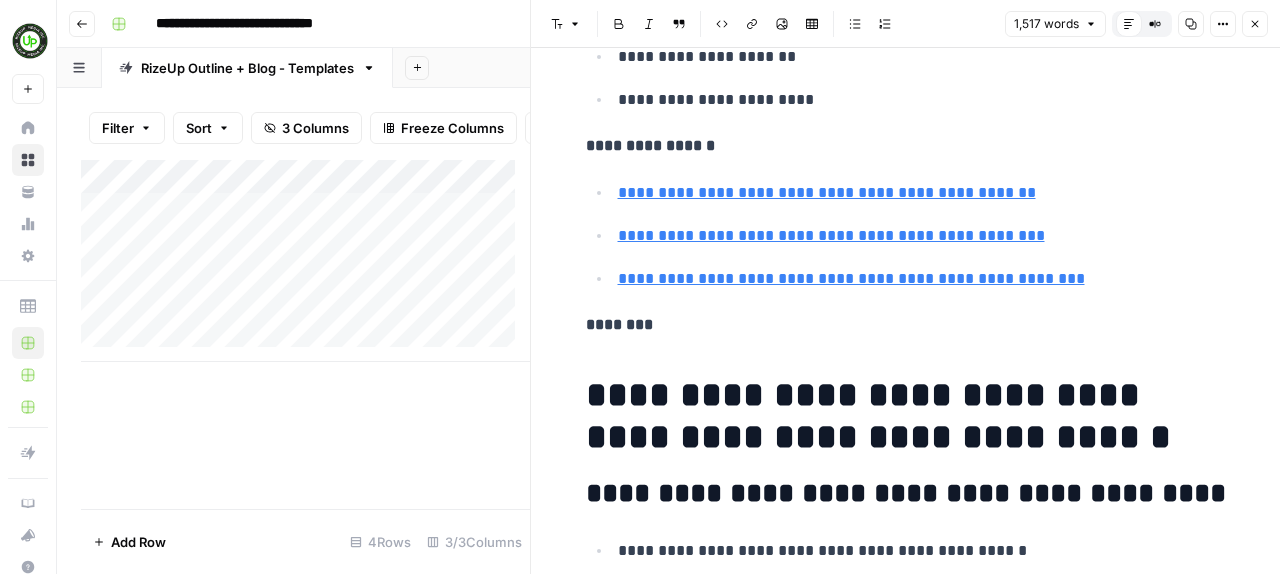 click on "Compare Old vs New Content" at bounding box center [1155, 24] 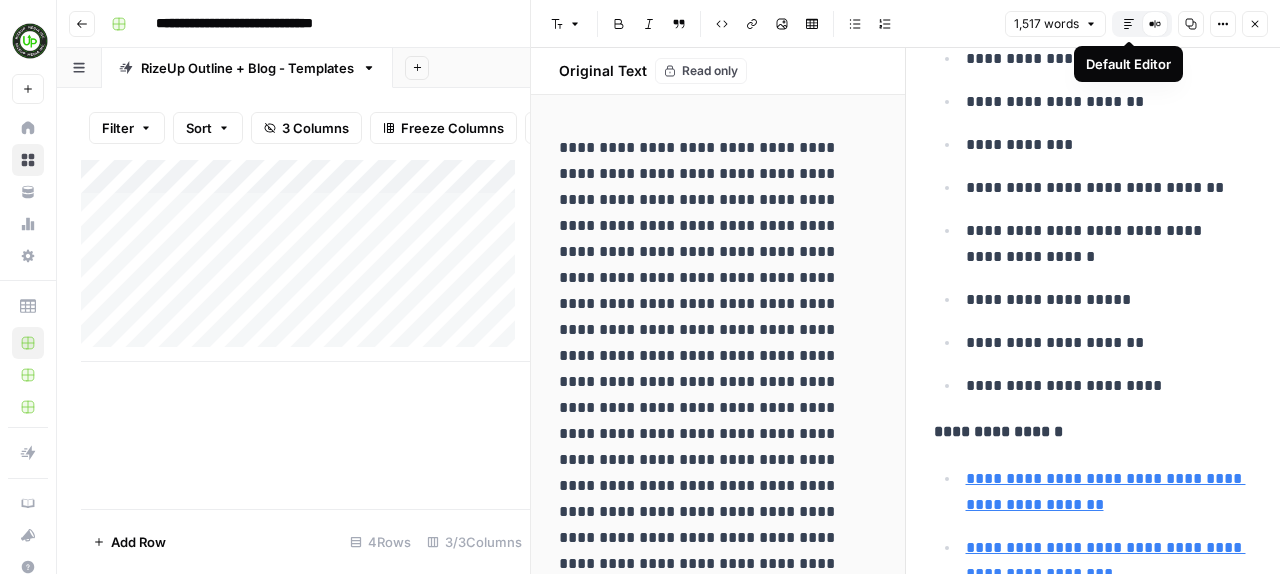 click 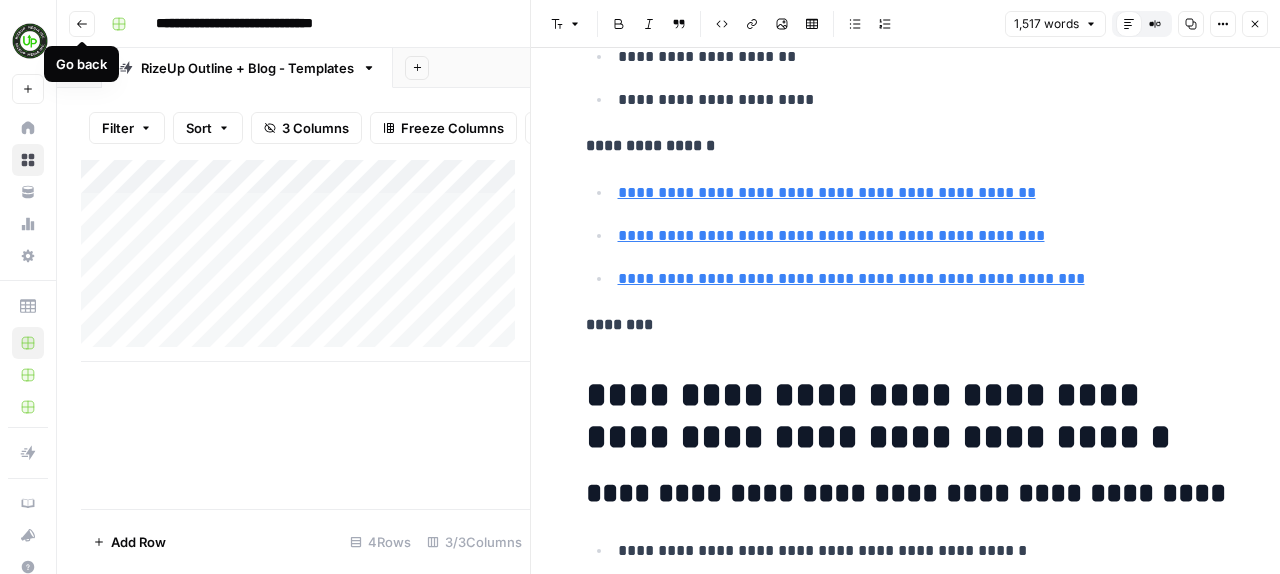 click 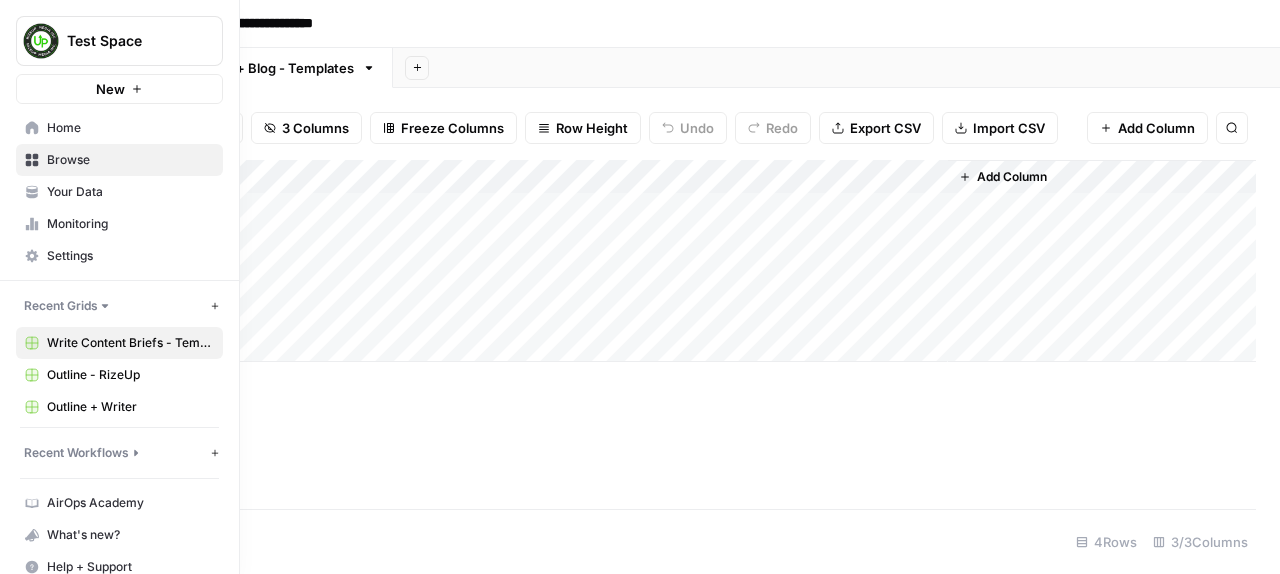 click on "Home" at bounding box center (130, 128) 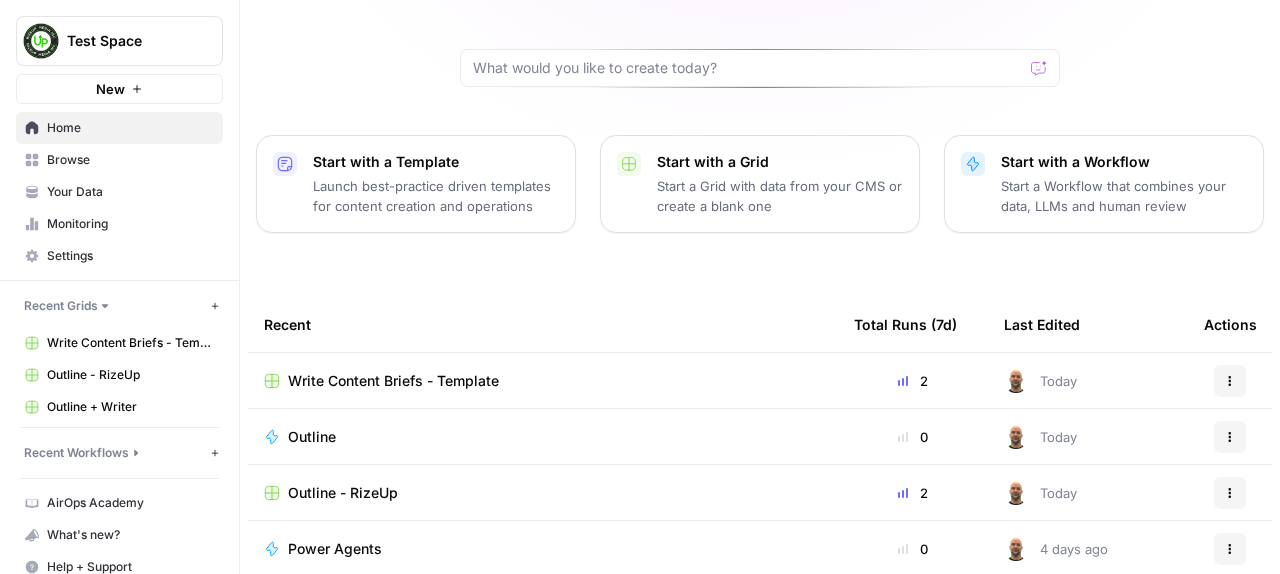 scroll, scrollTop: 290, scrollLeft: 0, axis: vertical 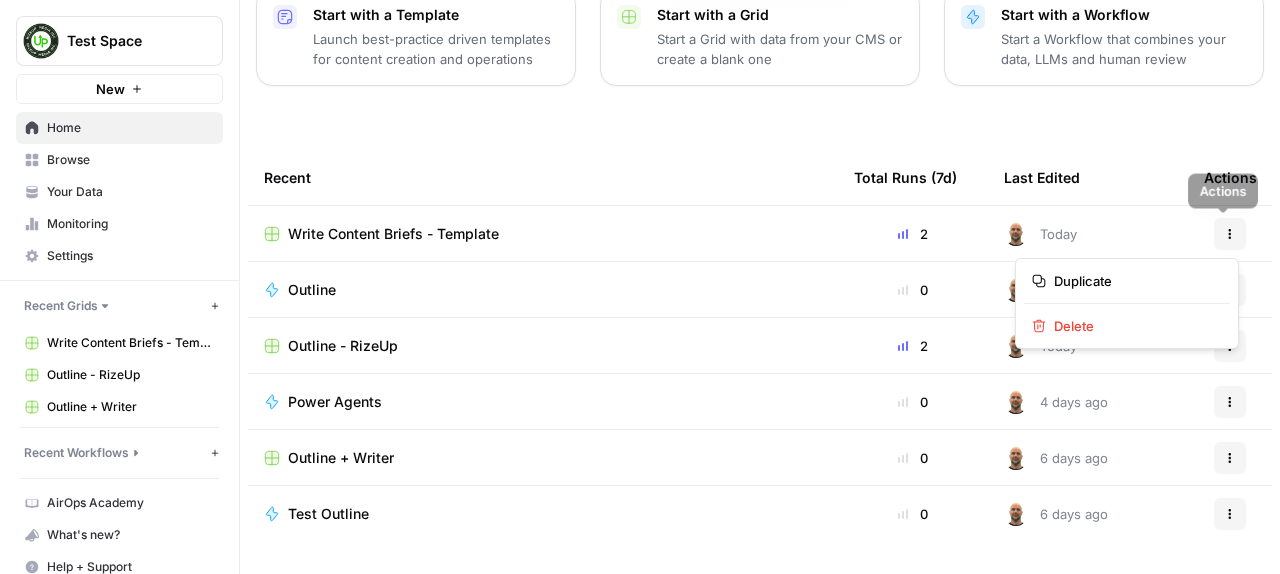 click 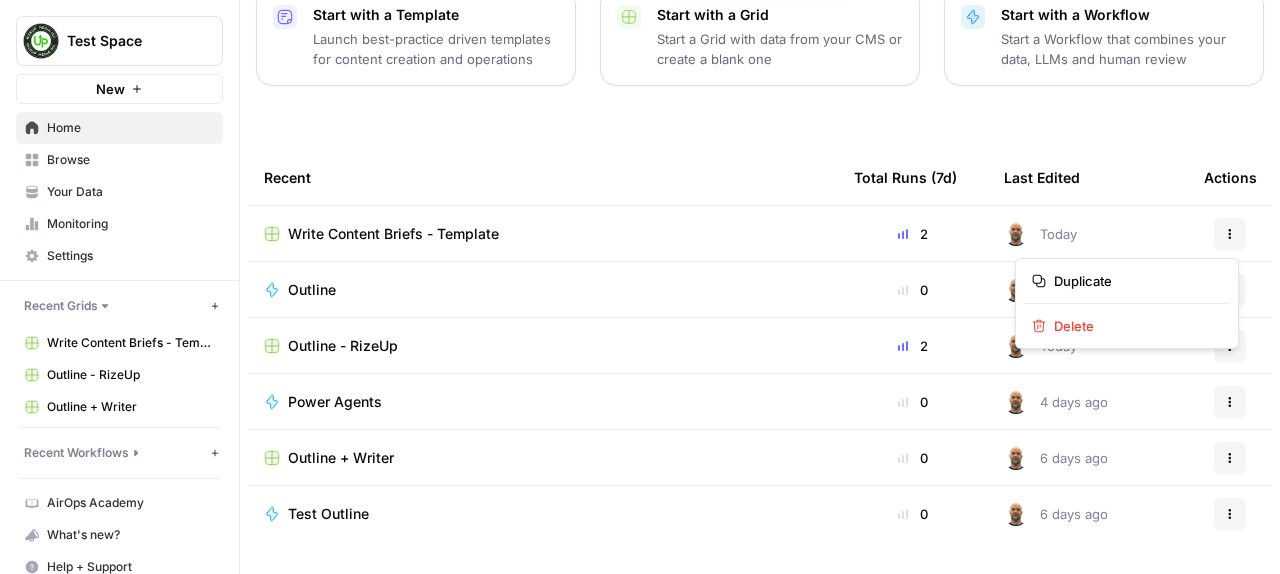 click on "Write Content Briefs - Template" at bounding box center (543, 234) 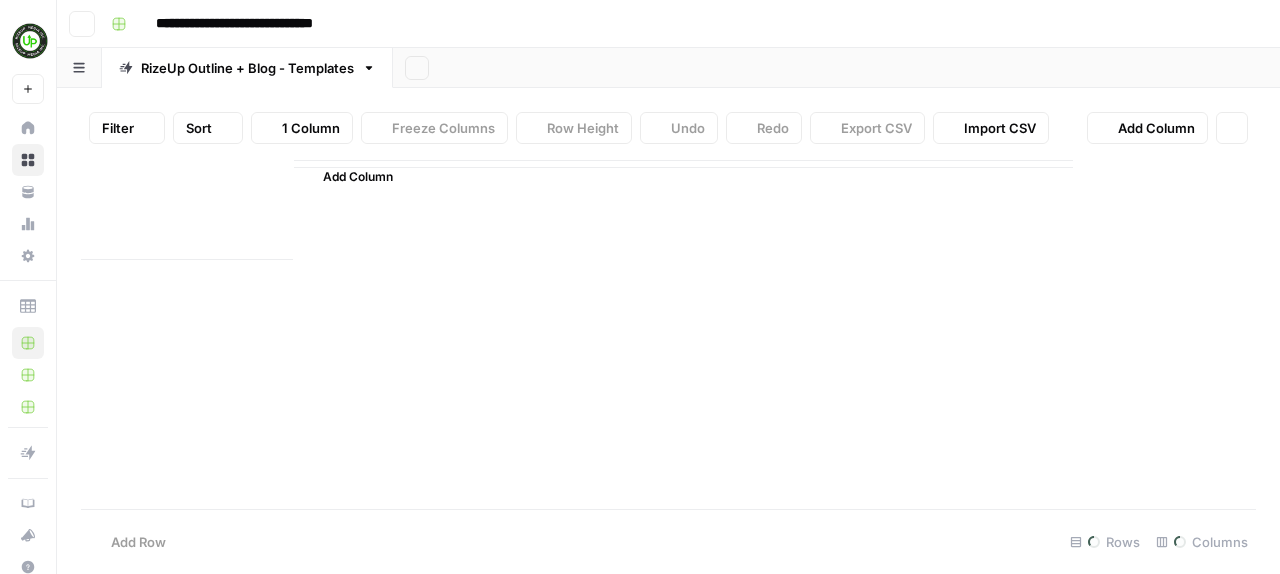 scroll, scrollTop: 0, scrollLeft: 0, axis: both 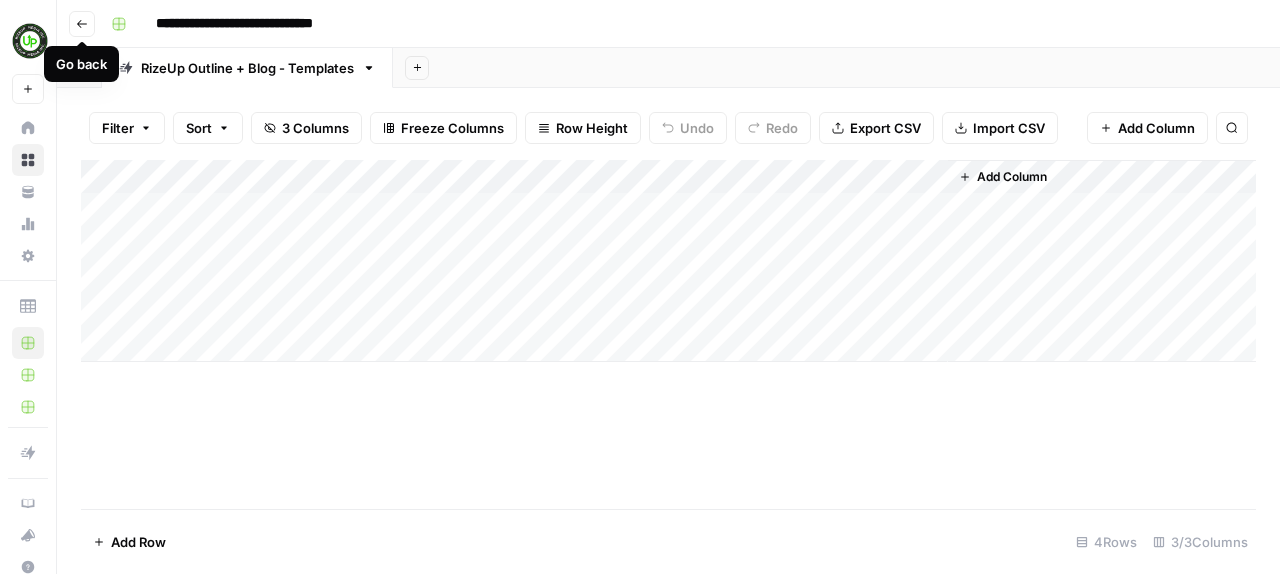 click on "Go back" at bounding box center [82, 24] 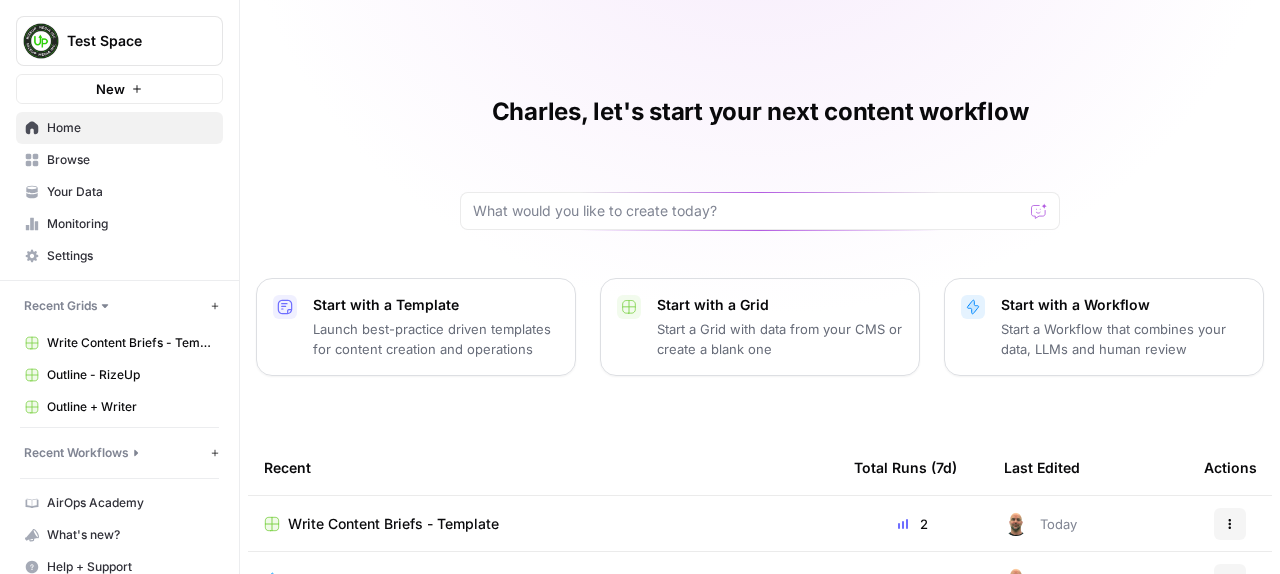 click on "Settings" at bounding box center [130, 256] 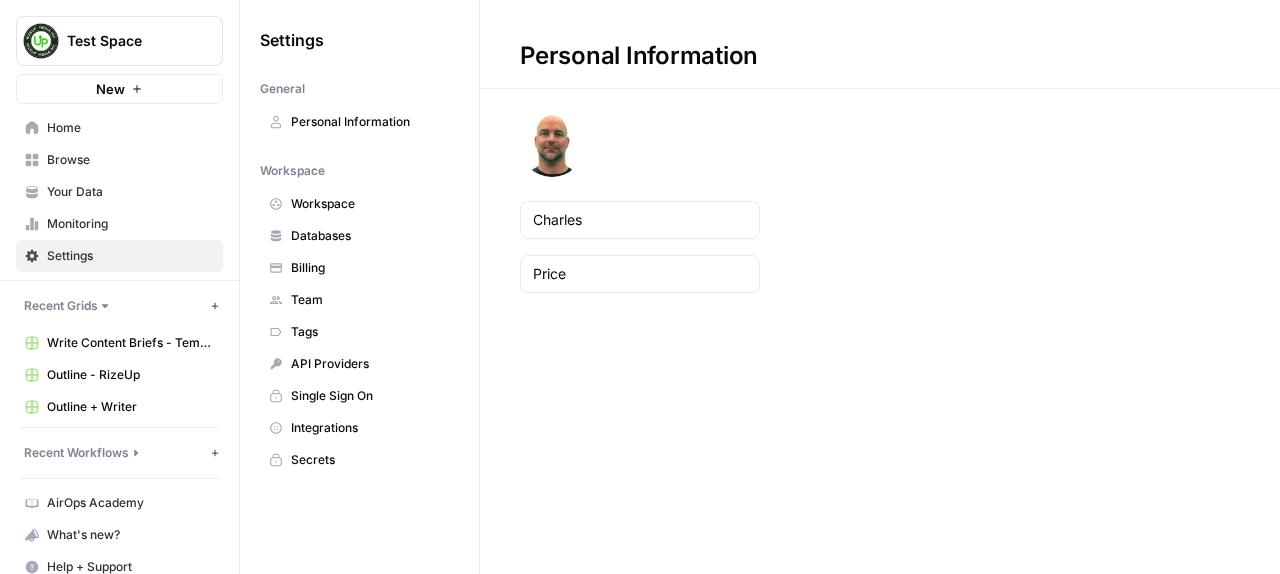 click on "Team" at bounding box center (370, 300) 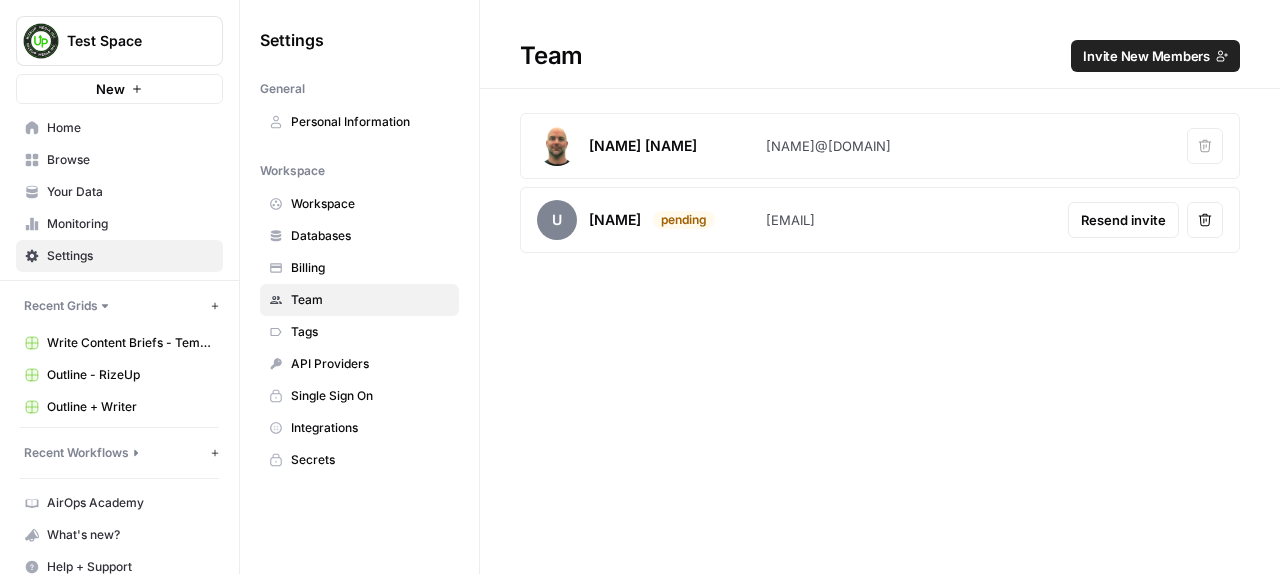 click on "Invite New Members" at bounding box center [1146, 56] 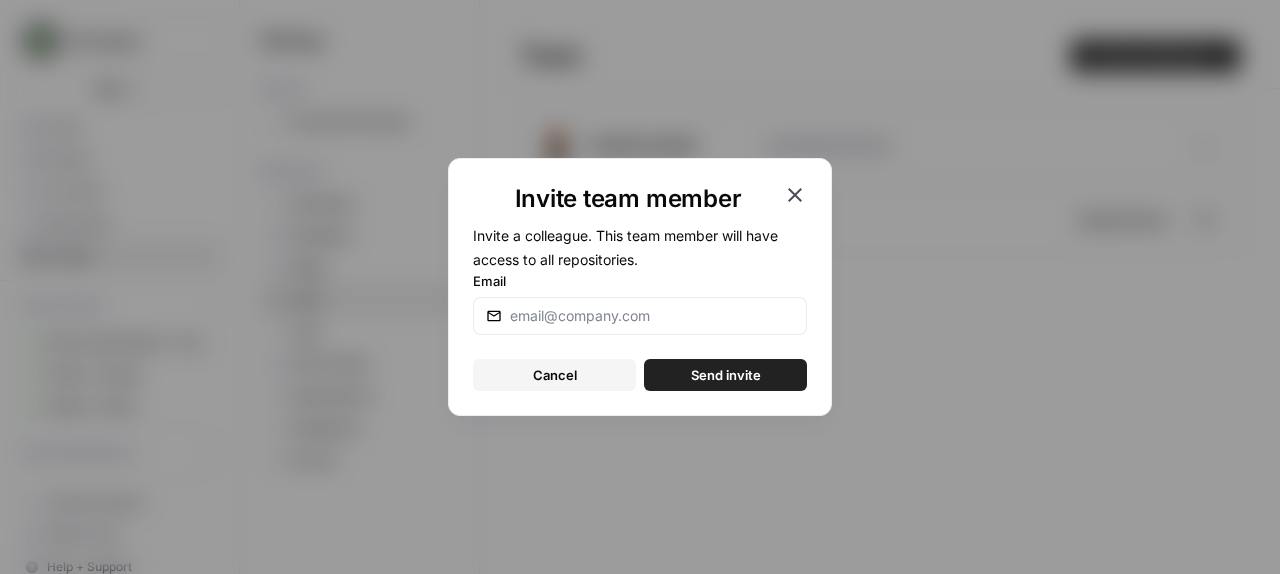 click at bounding box center [640, 316] 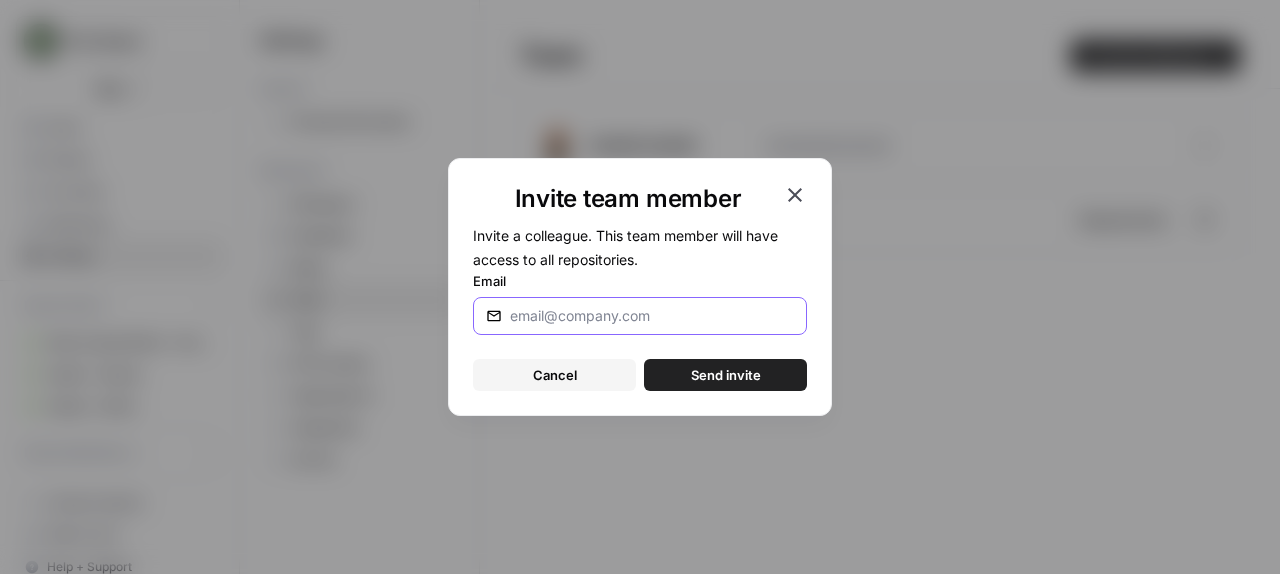 paste on "[NAME]@[DOMAIN]" 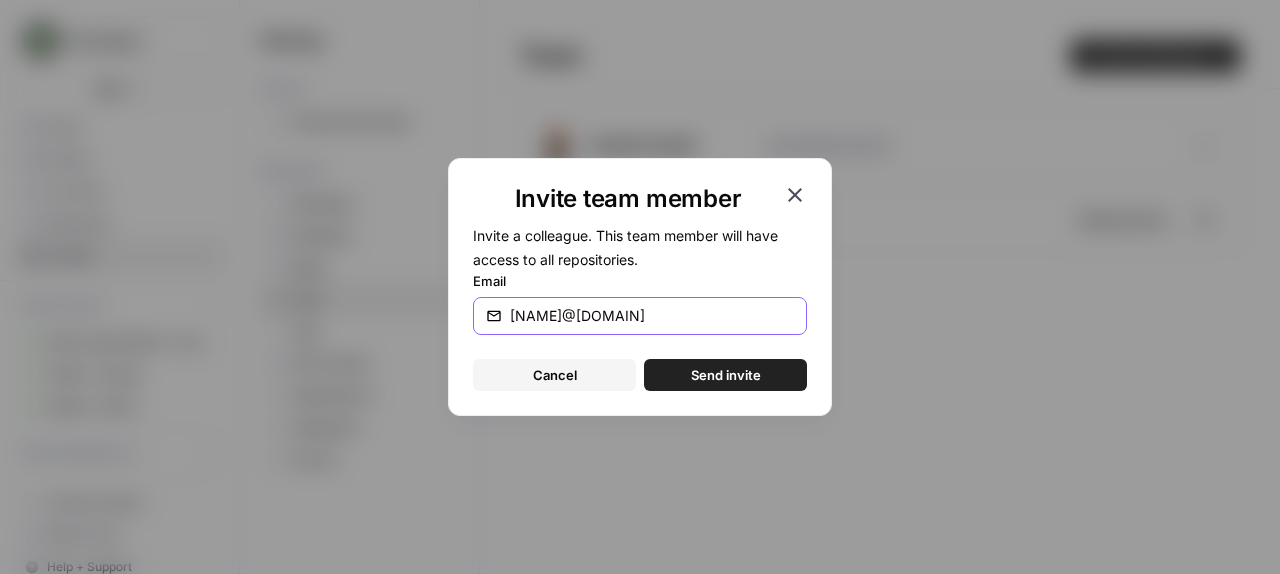 type on "[NAME]@[DOMAIN]" 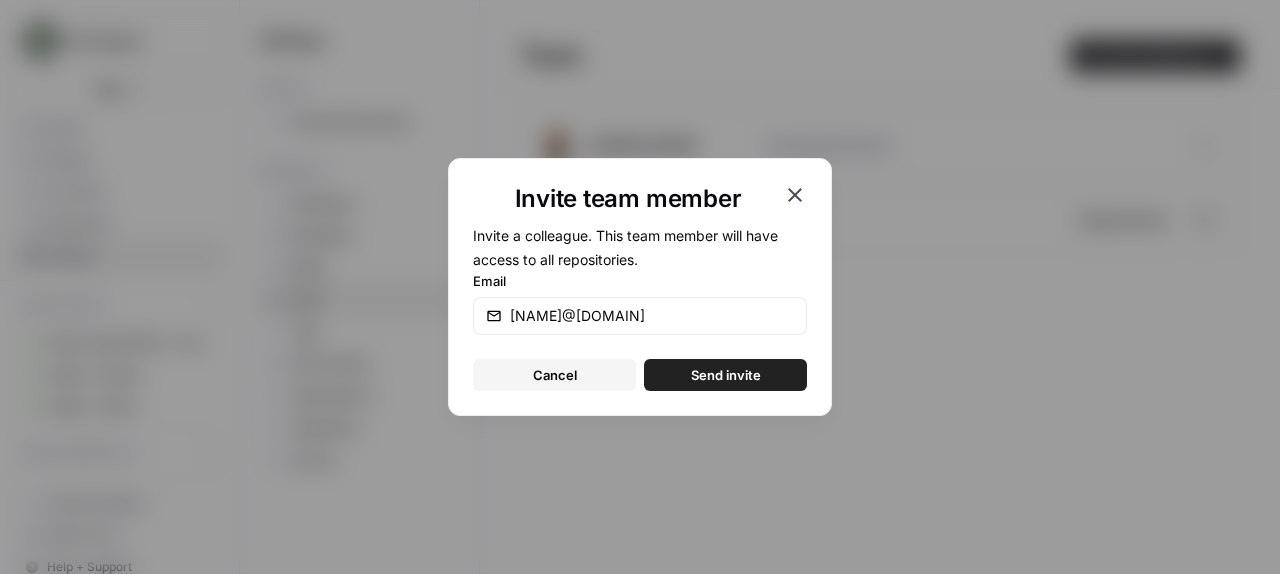 click on "Send invite" at bounding box center (726, 375) 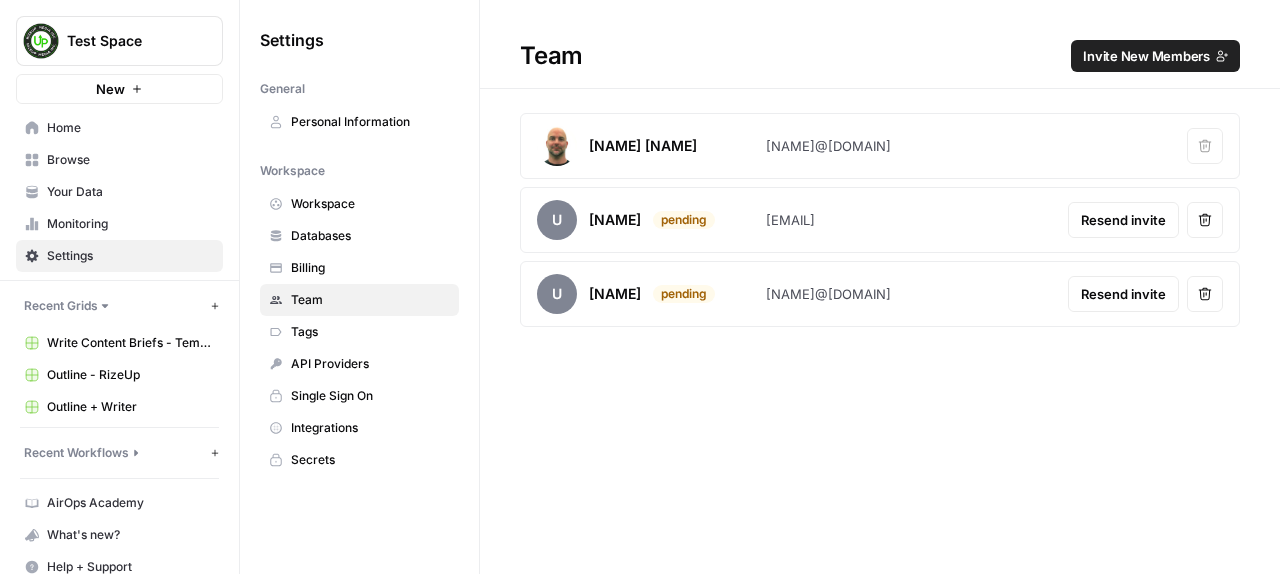 click on "Invite New Members" at bounding box center [1146, 56] 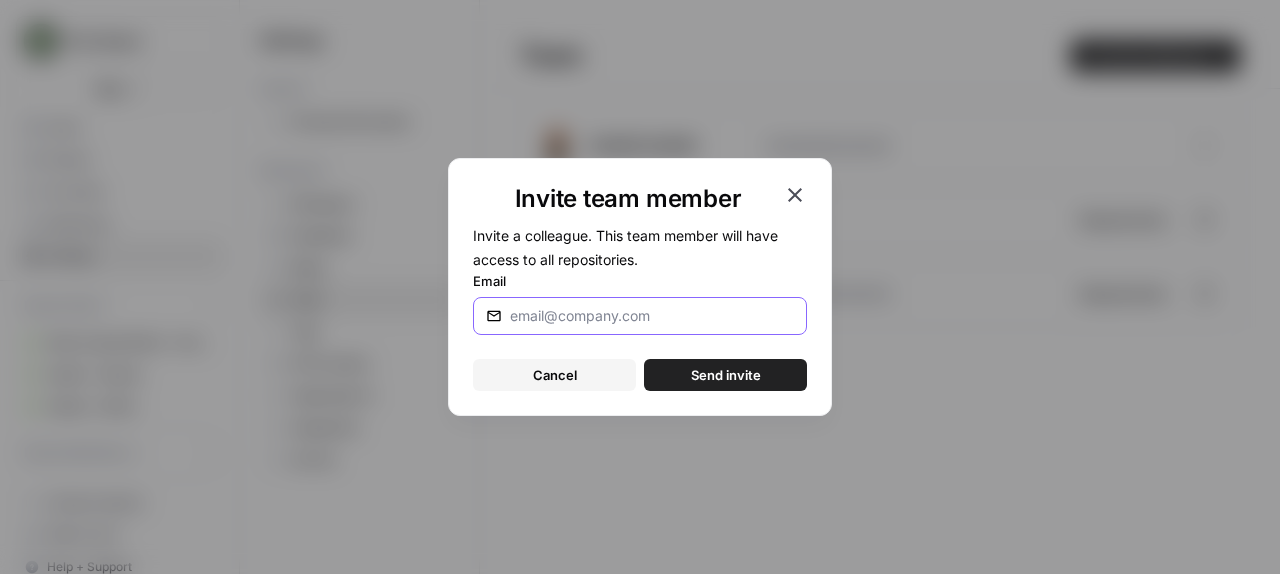 click on "Email" at bounding box center [648, 316] 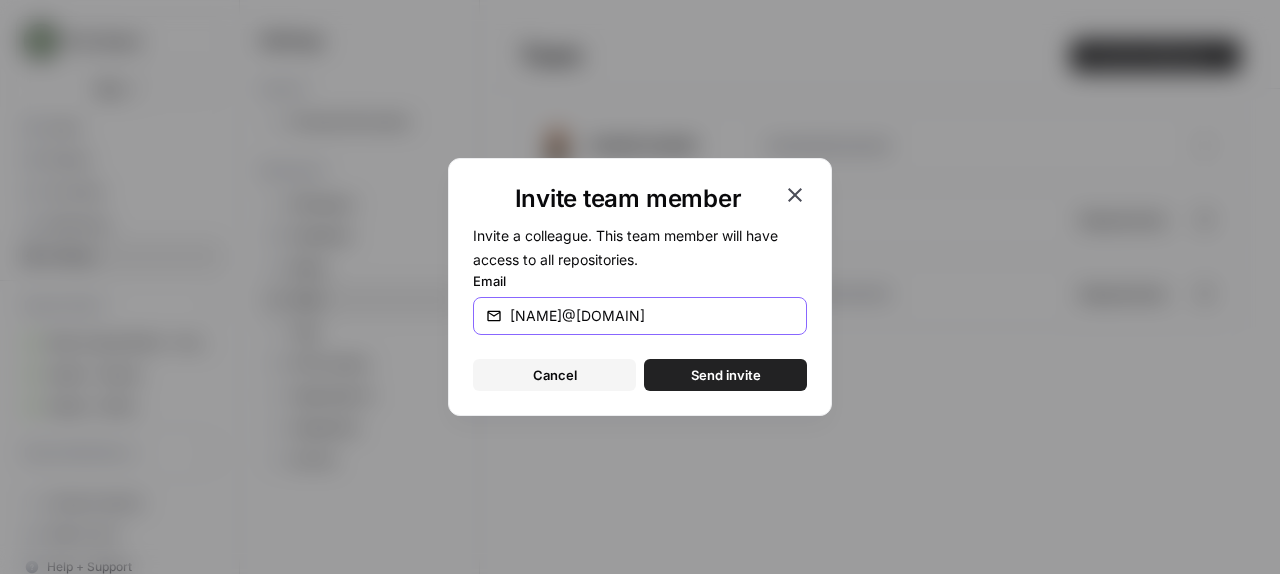 type on "[NAME]@[DOMAIN]" 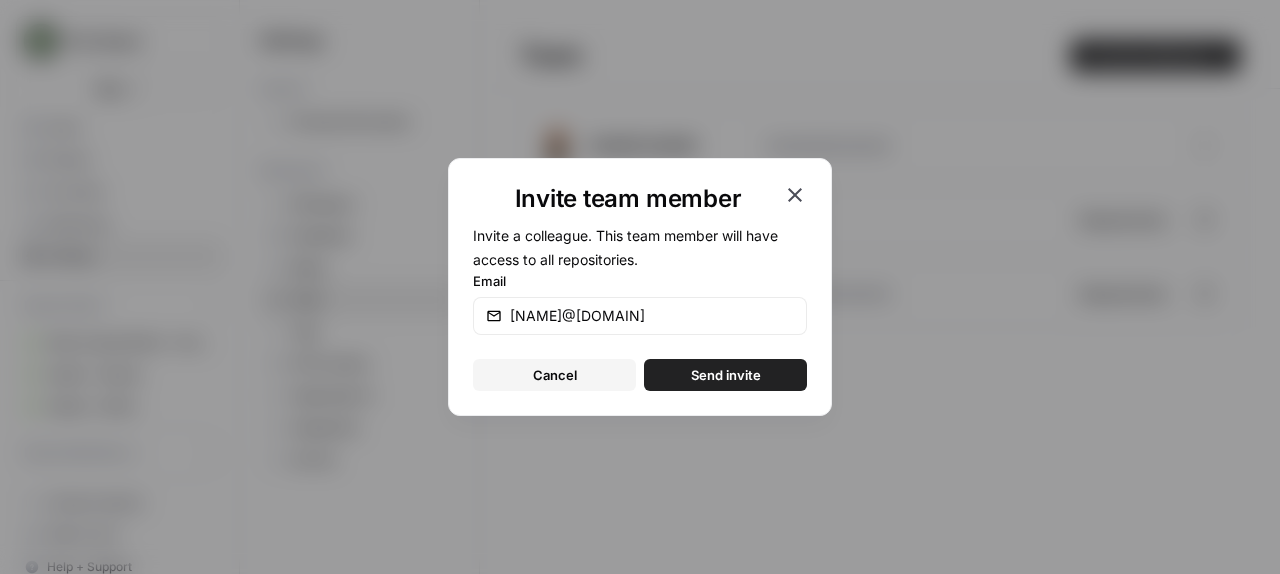 click on "Send invite" at bounding box center (726, 375) 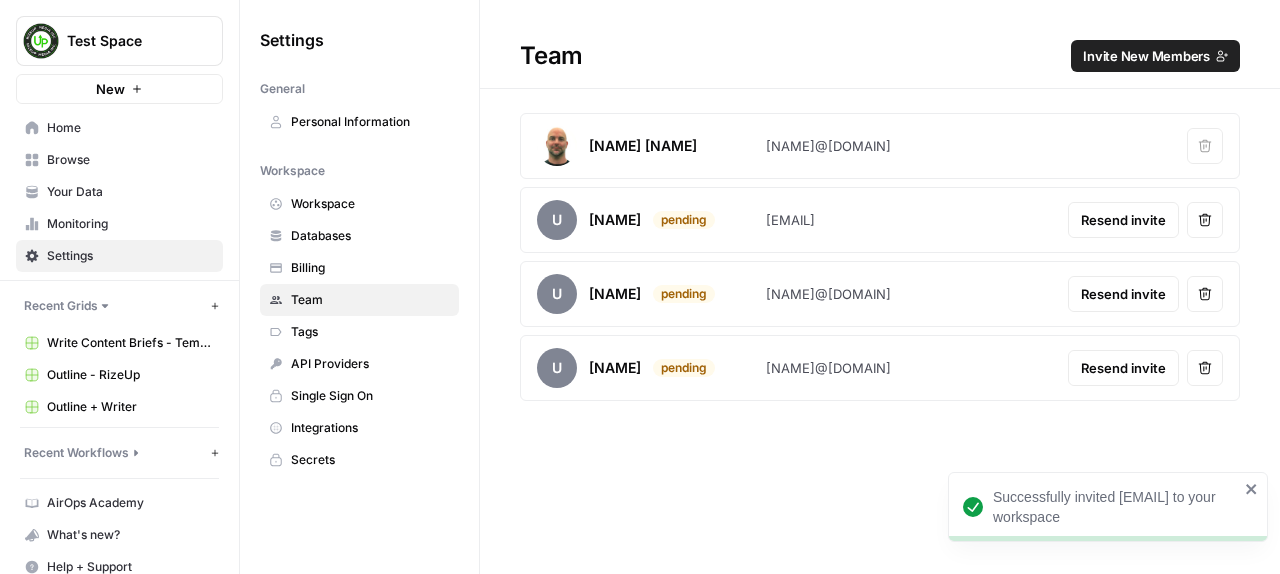 click on "Invite New Members" at bounding box center [1146, 56] 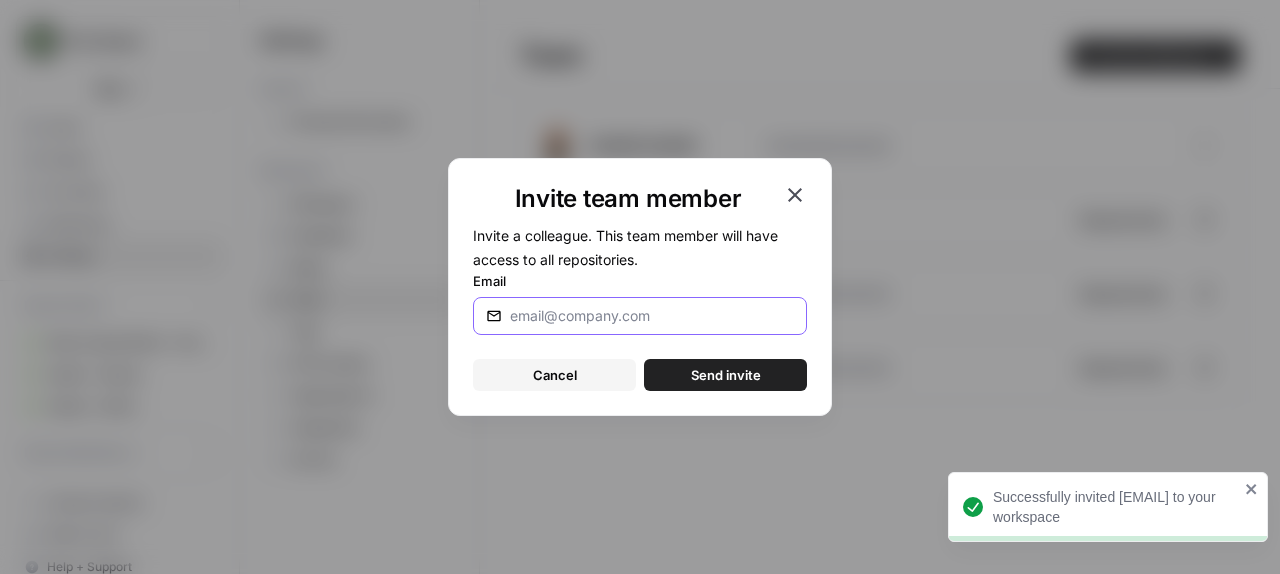 click on "Email" at bounding box center (648, 316) 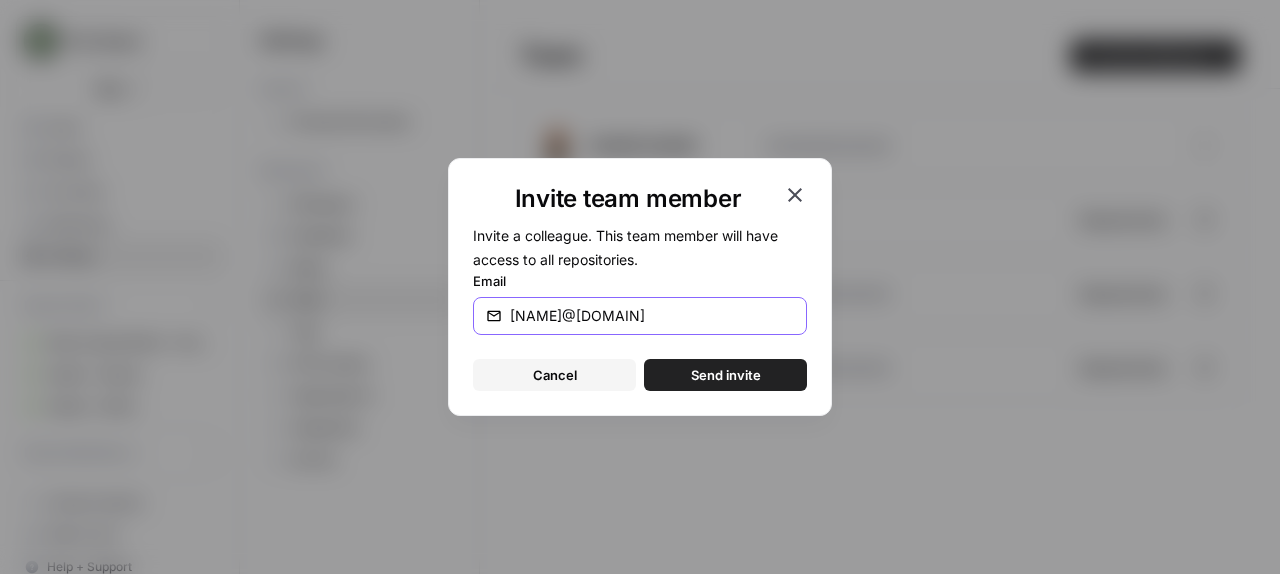 type on "[NAME]@[DOMAIN]" 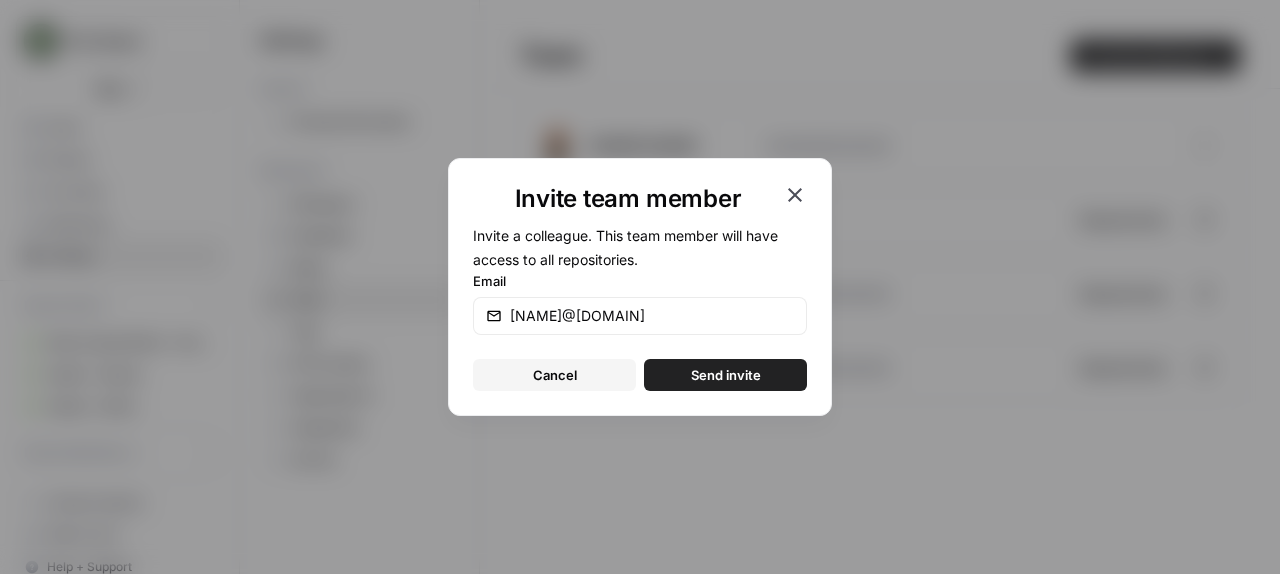 click on "Send invite" at bounding box center [726, 375] 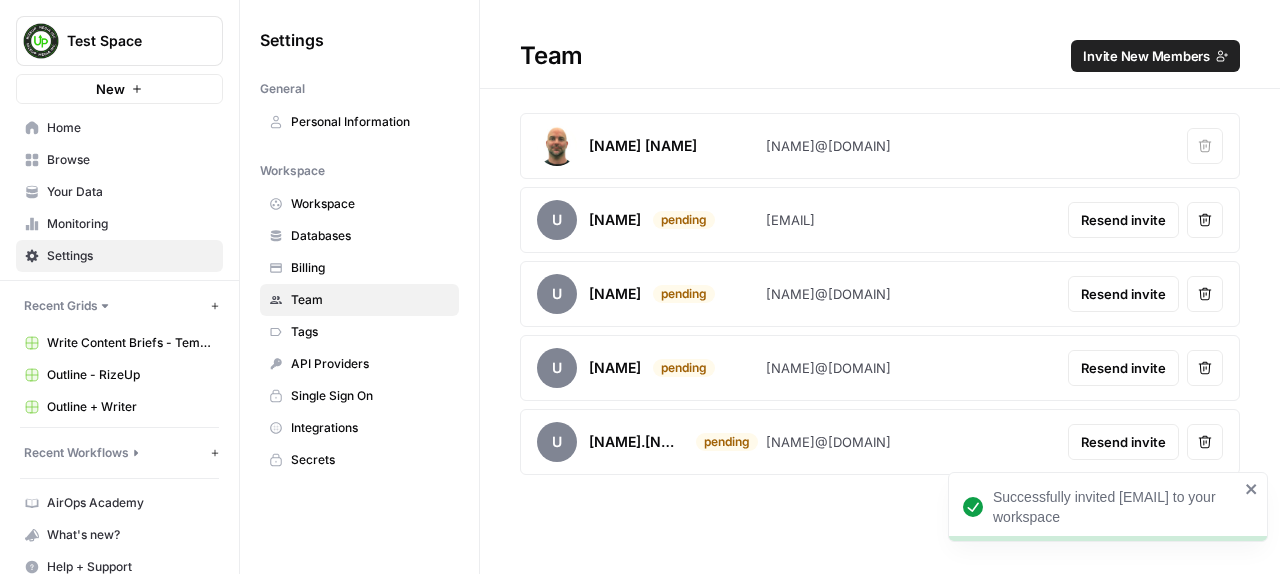 click on "Resend invite" at bounding box center (1123, 220) 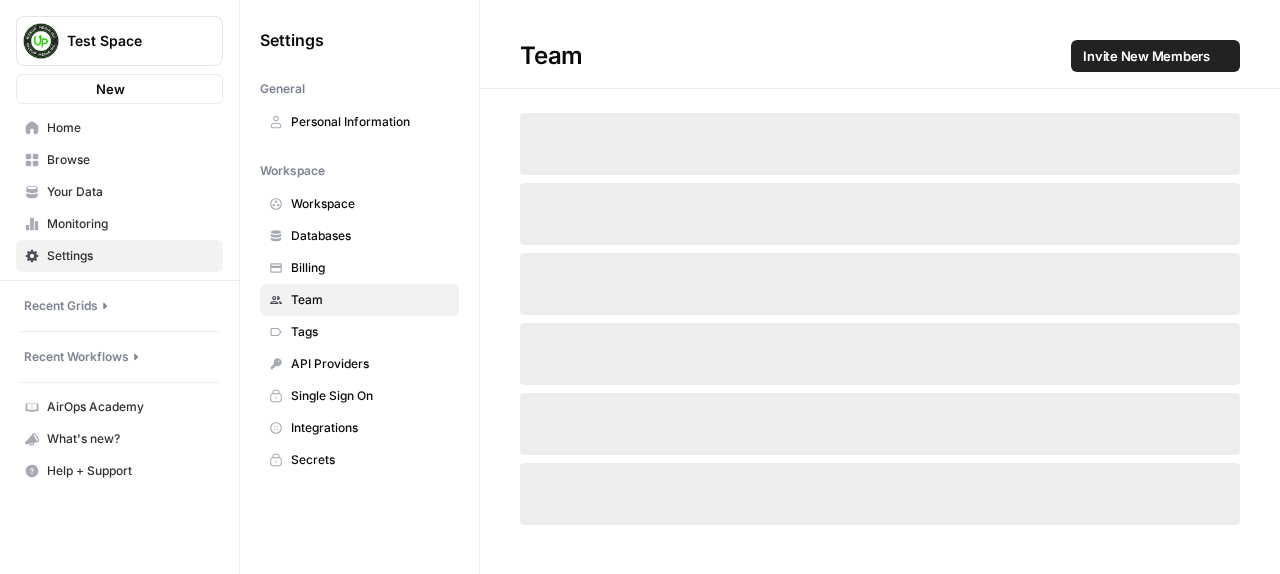 scroll, scrollTop: 0, scrollLeft: 0, axis: both 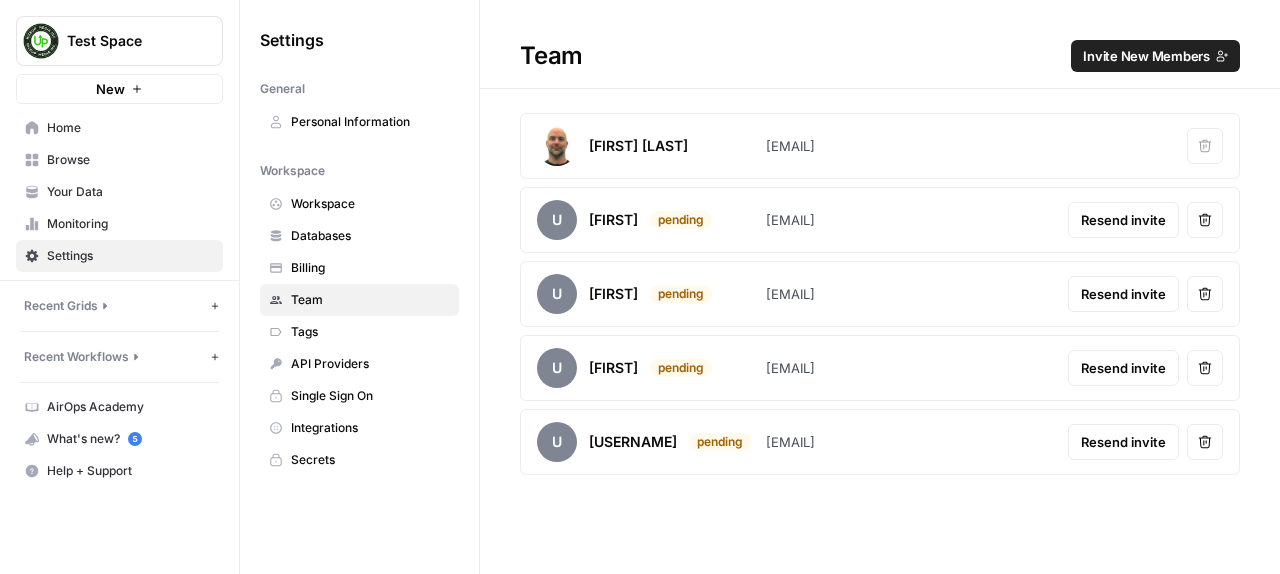 click 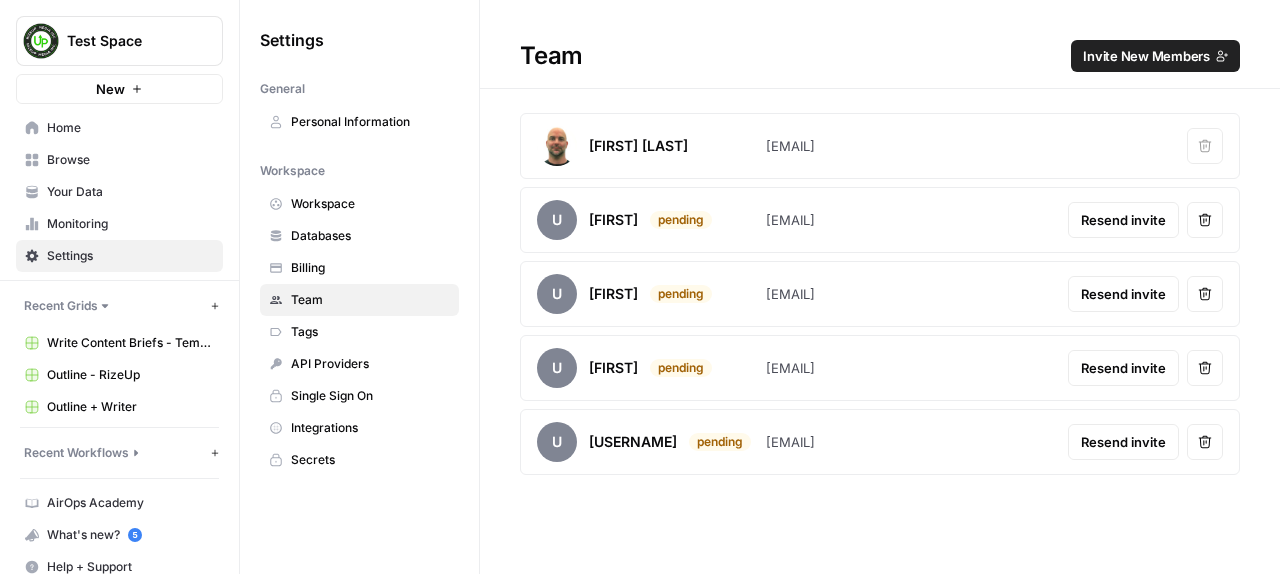 scroll, scrollTop: 17, scrollLeft: 0, axis: vertical 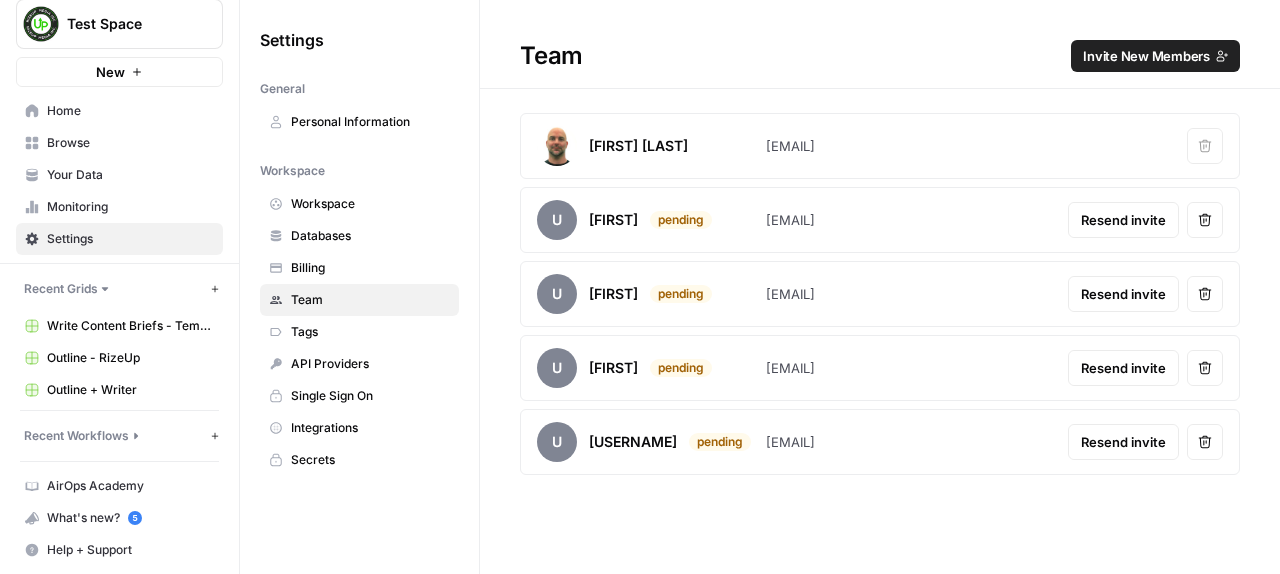 click 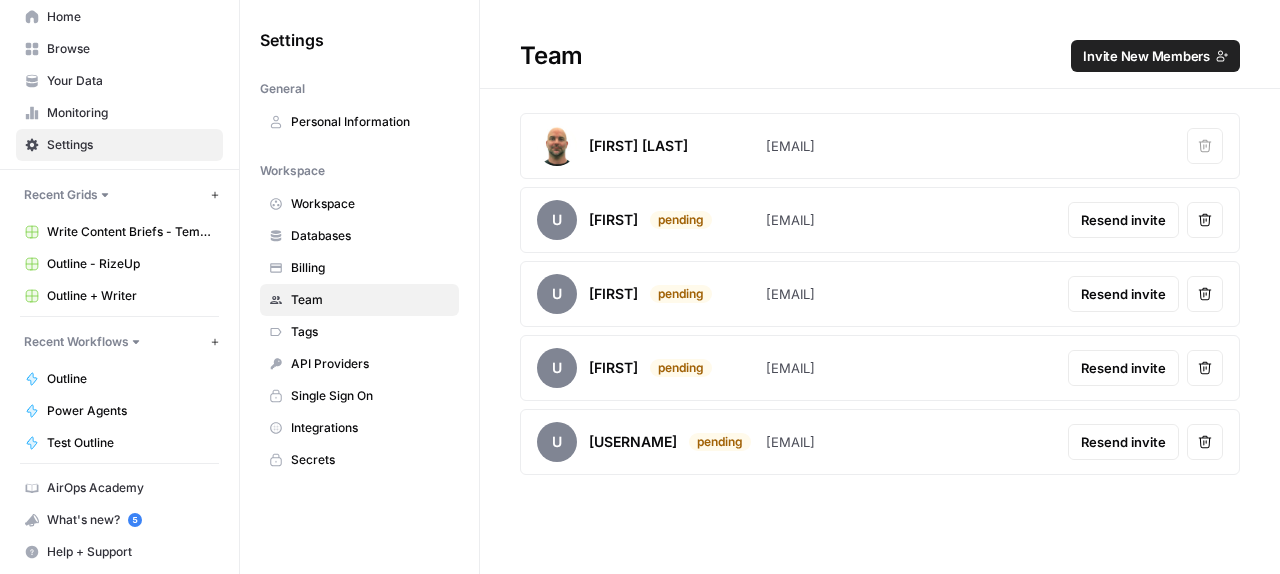 scroll, scrollTop: 113, scrollLeft: 0, axis: vertical 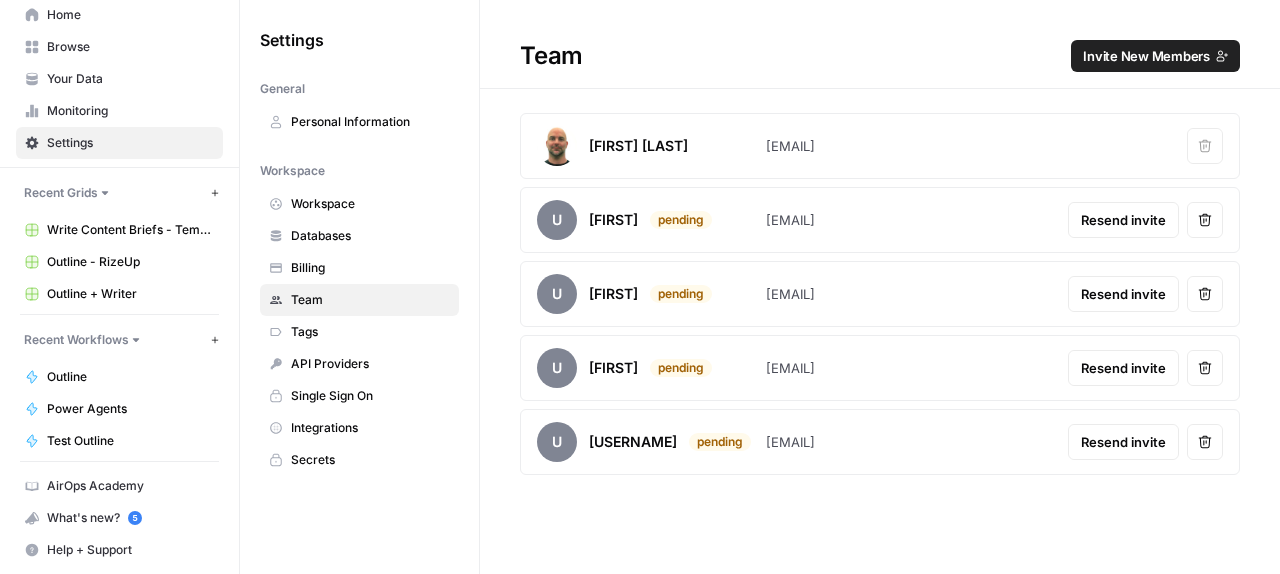 click on "Write Content Briefs - Template" at bounding box center [130, 230] 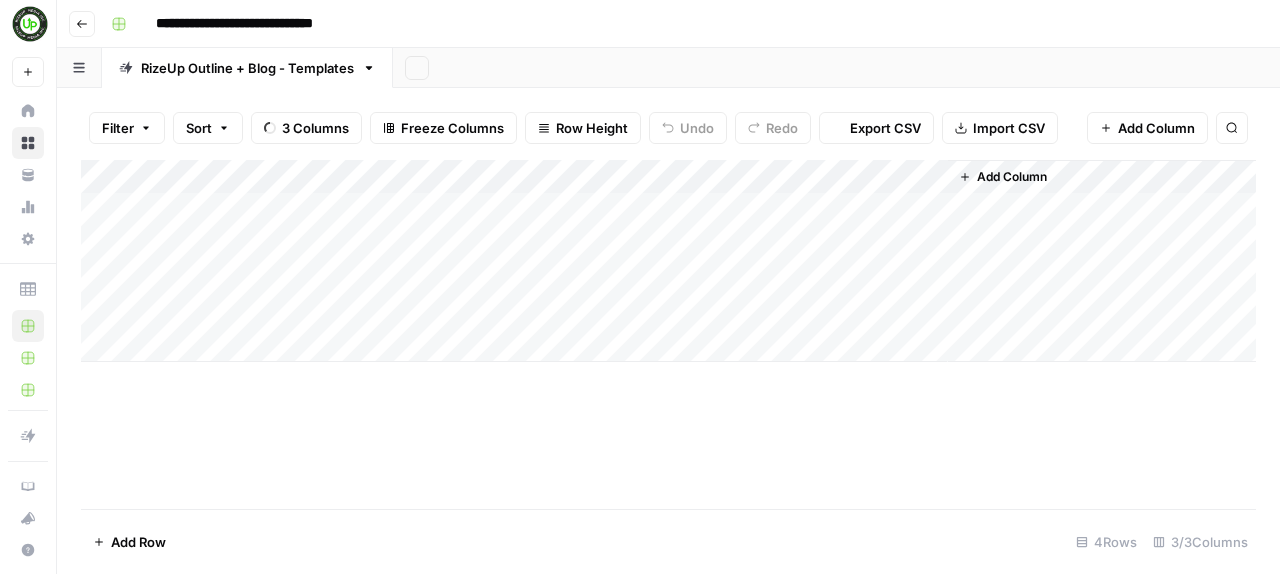 scroll, scrollTop: 17, scrollLeft: 0, axis: vertical 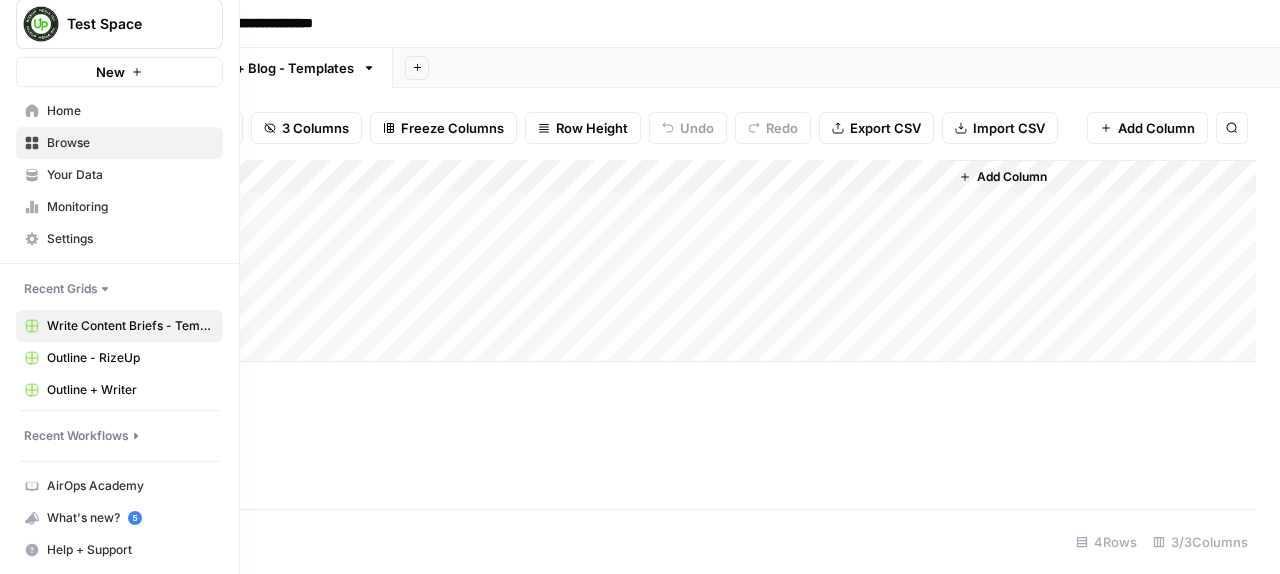 click on "Recent Grids New grid Write Content Briefs - Template Outline - RizeUp Outline + Writer" at bounding box center [119, 337] 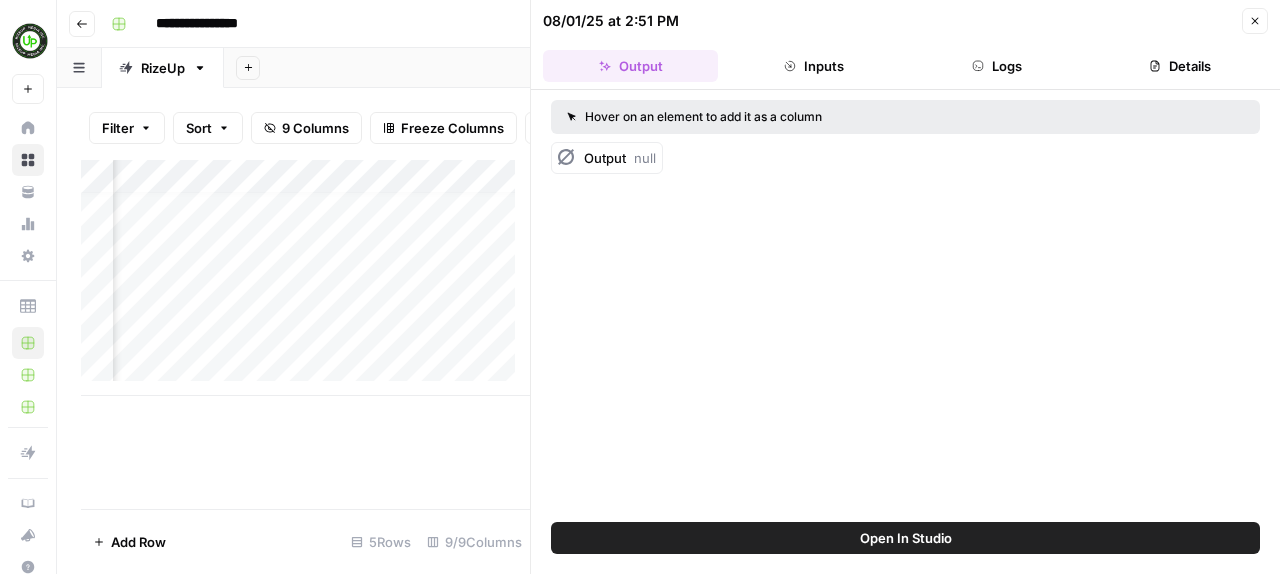 scroll, scrollTop: 0, scrollLeft: 0, axis: both 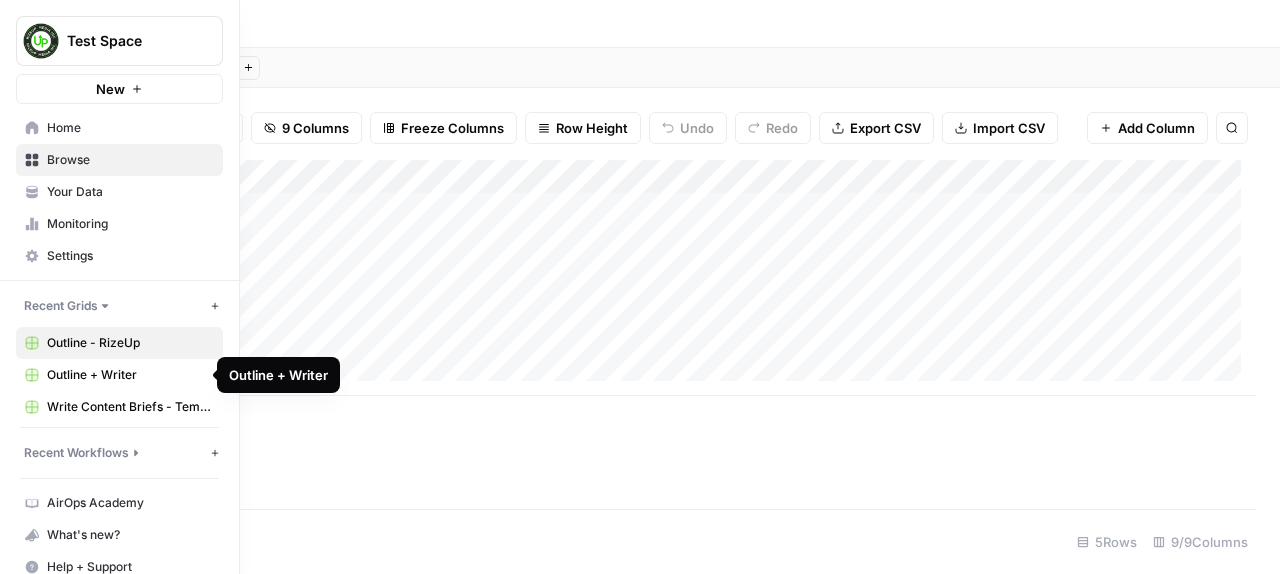 click on "Write Content Briefs - Template" at bounding box center (119, 407) 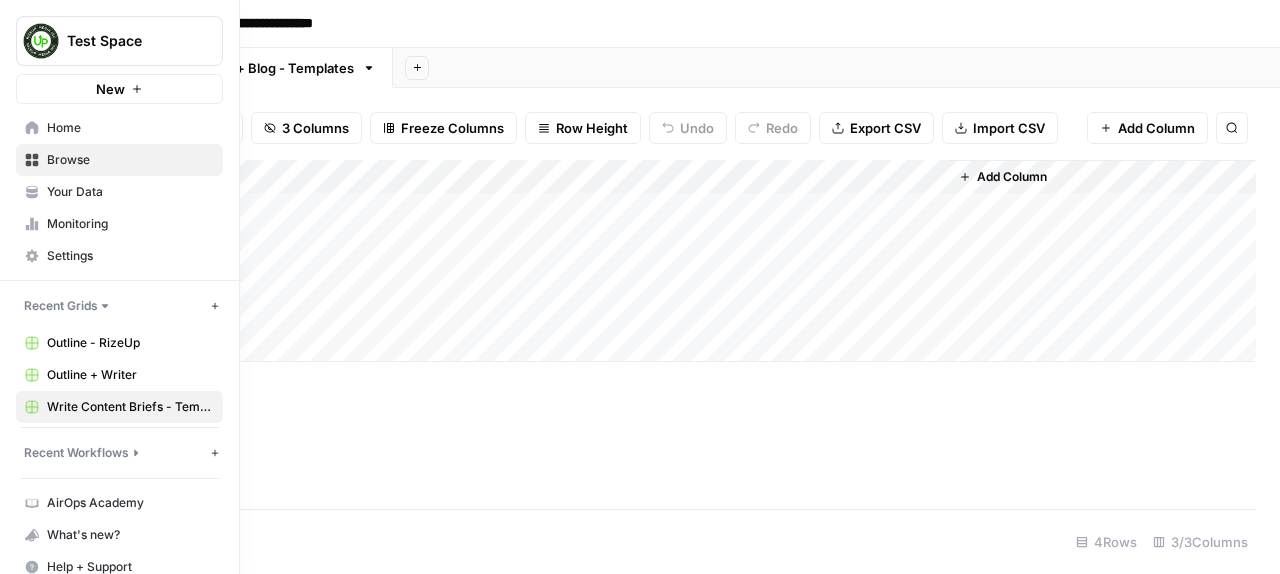 scroll, scrollTop: 17, scrollLeft: 0, axis: vertical 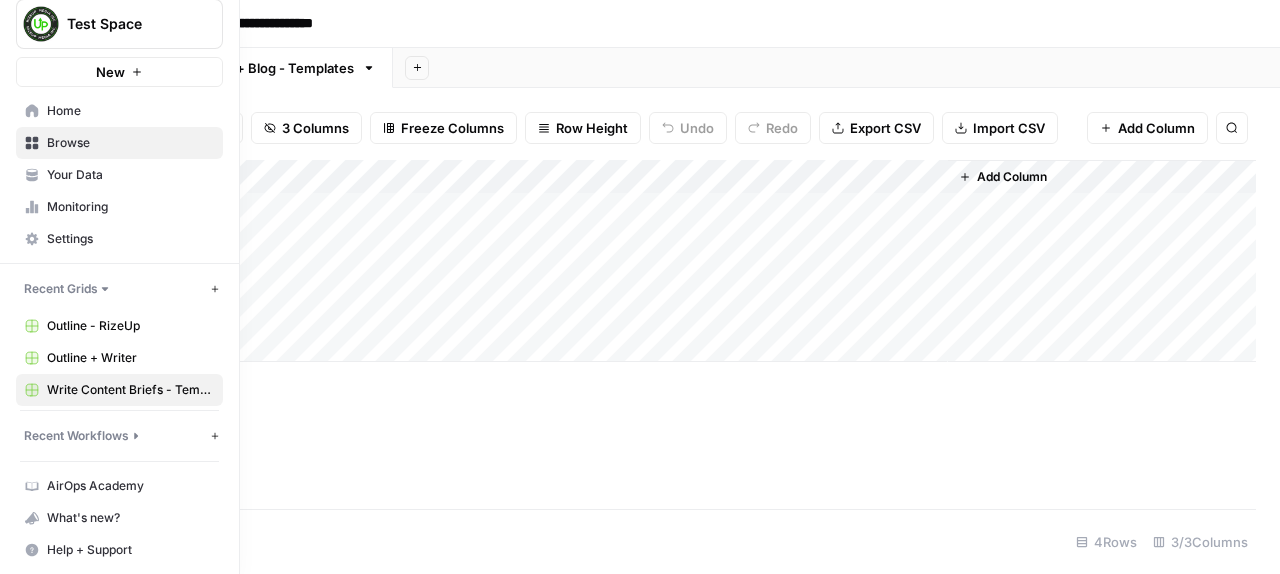 click on "Recent Workflows" at bounding box center (76, 436) 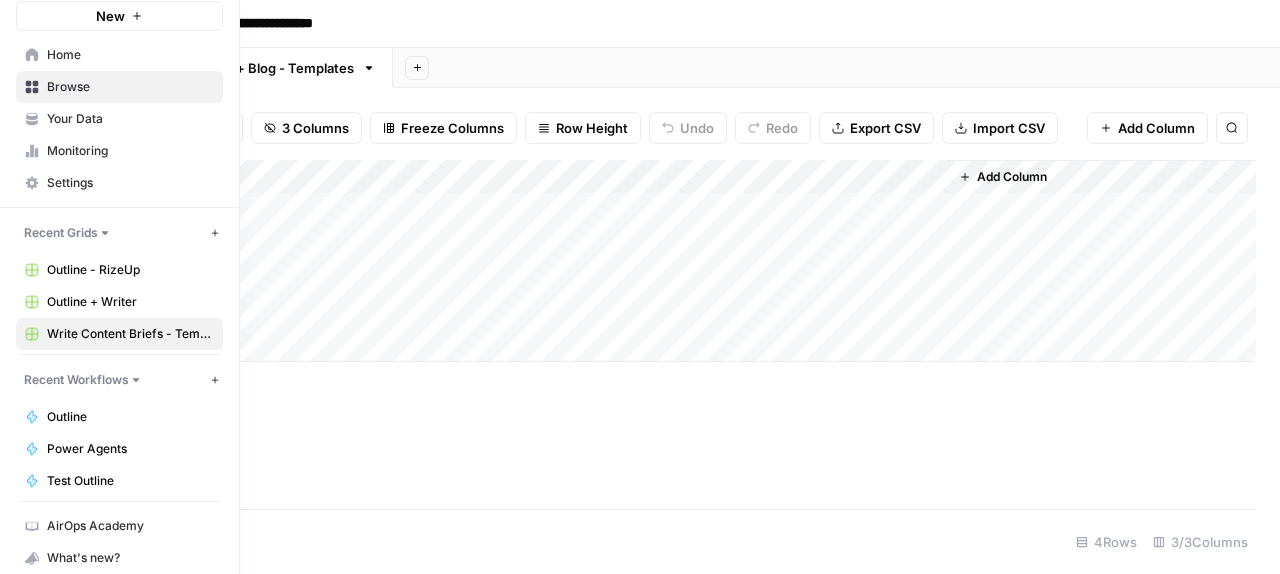 scroll, scrollTop: 113, scrollLeft: 0, axis: vertical 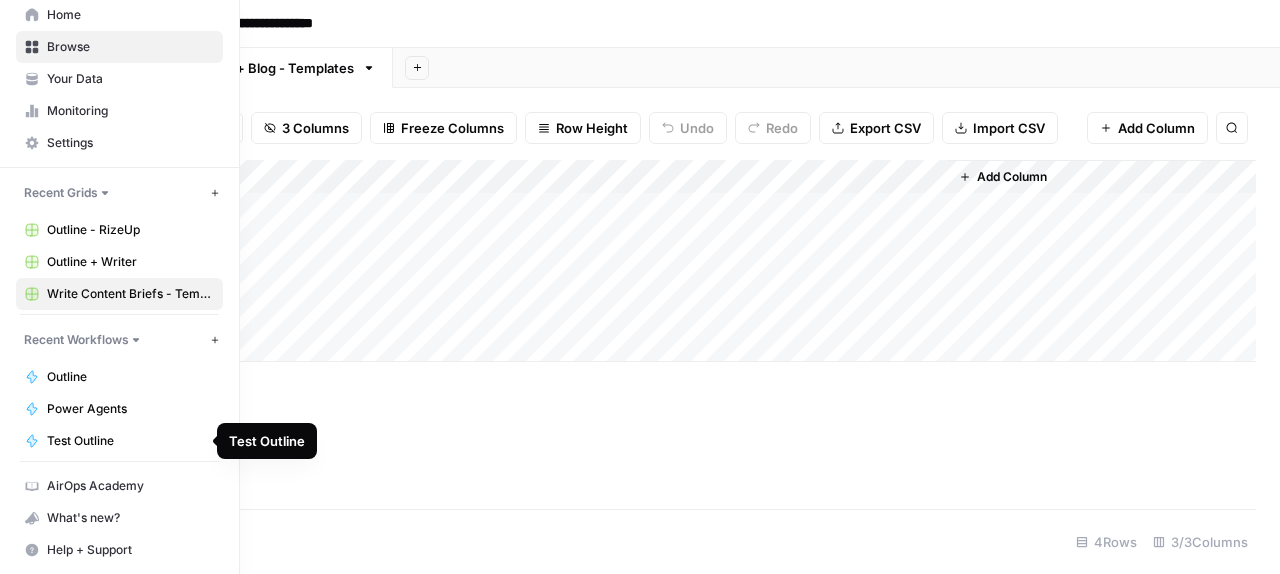 click on "Outline" at bounding box center (130, 377) 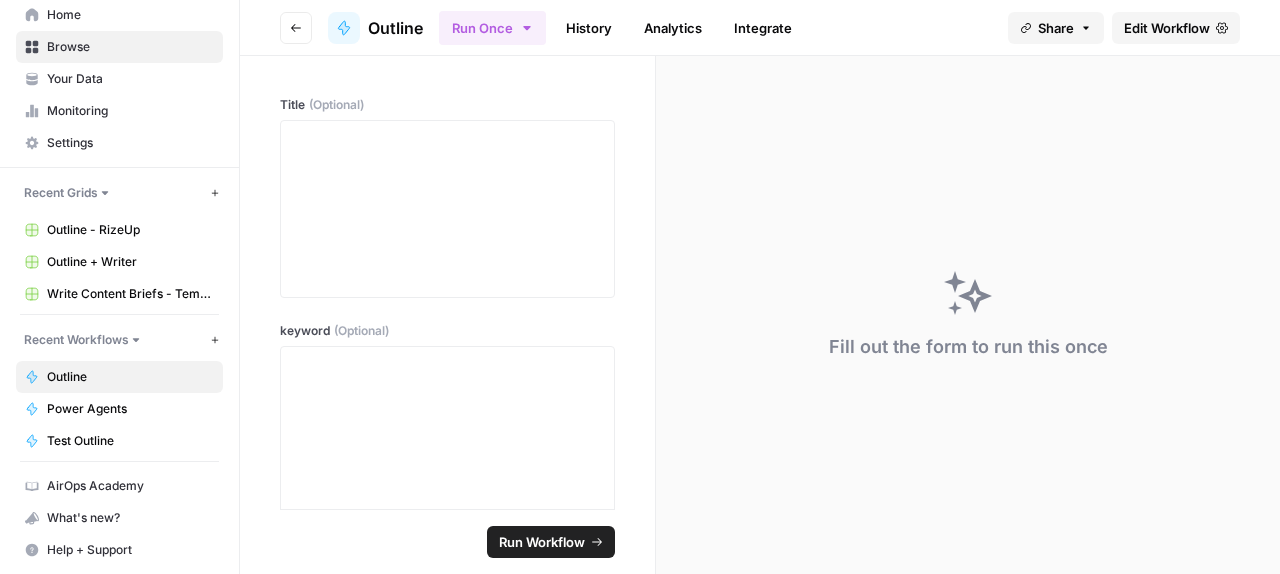click on "Share" at bounding box center (1056, 28) 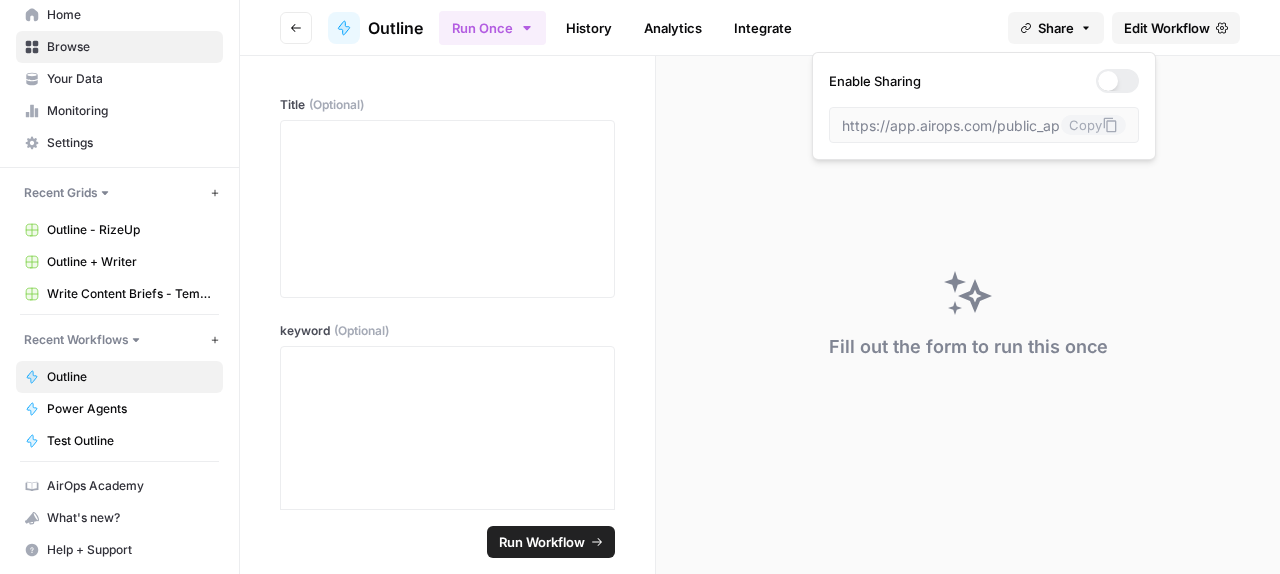 click on "Run Once History Analytics Integrate" at bounding box center [715, 27] 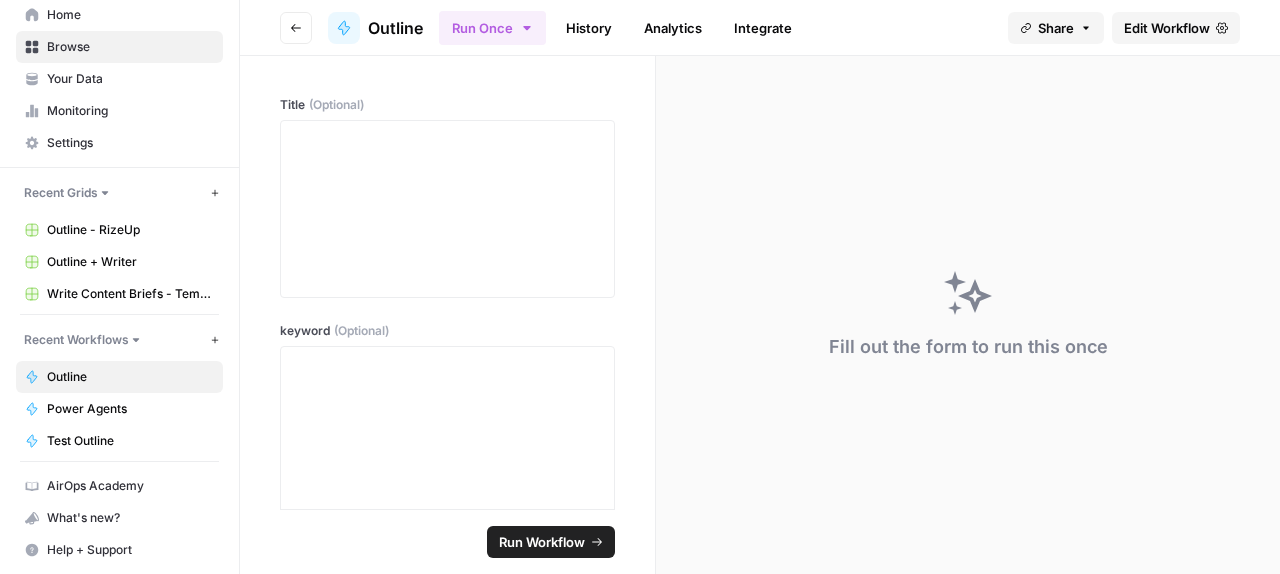 click on "Integrate" at bounding box center (763, 28) 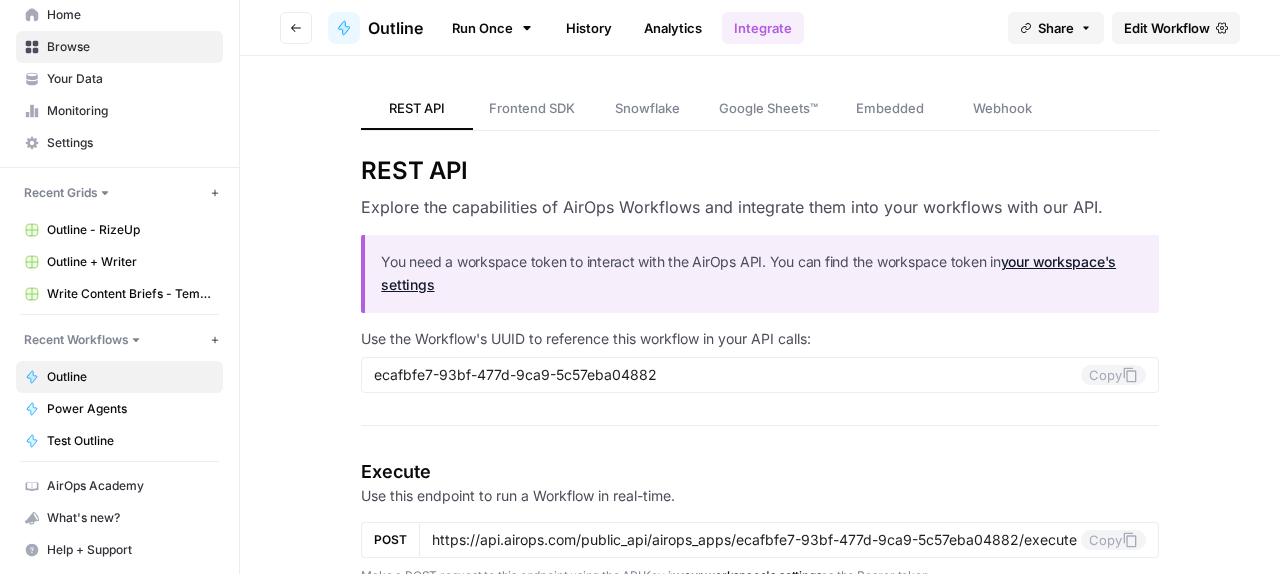 click on "Analytics" at bounding box center (673, 28) 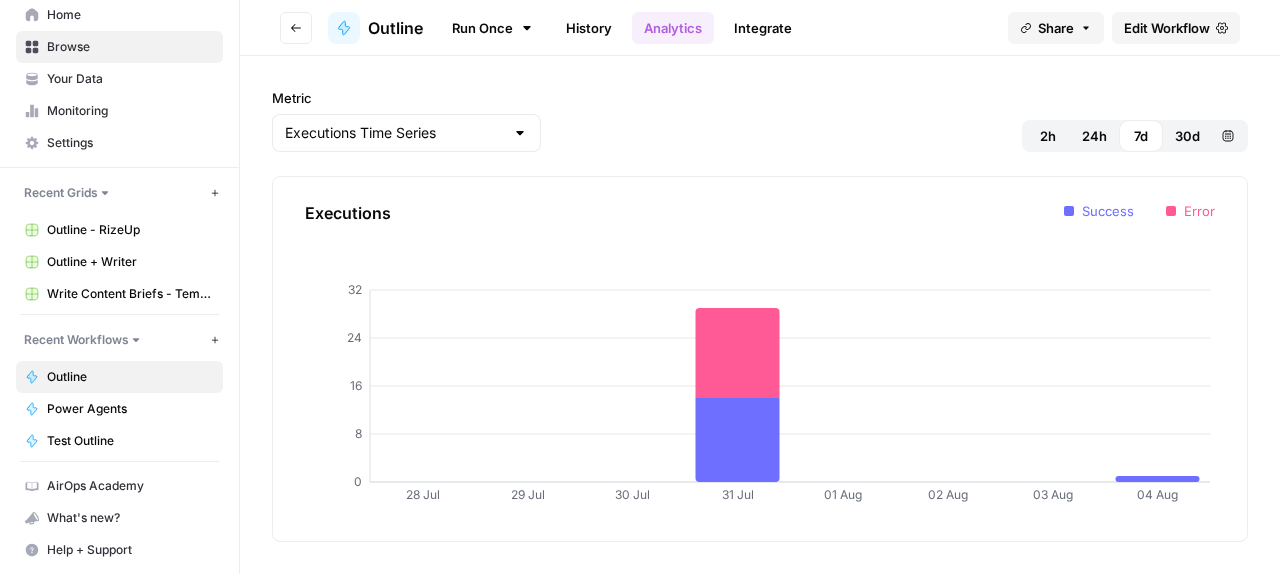 click on "History" at bounding box center [589, 28] 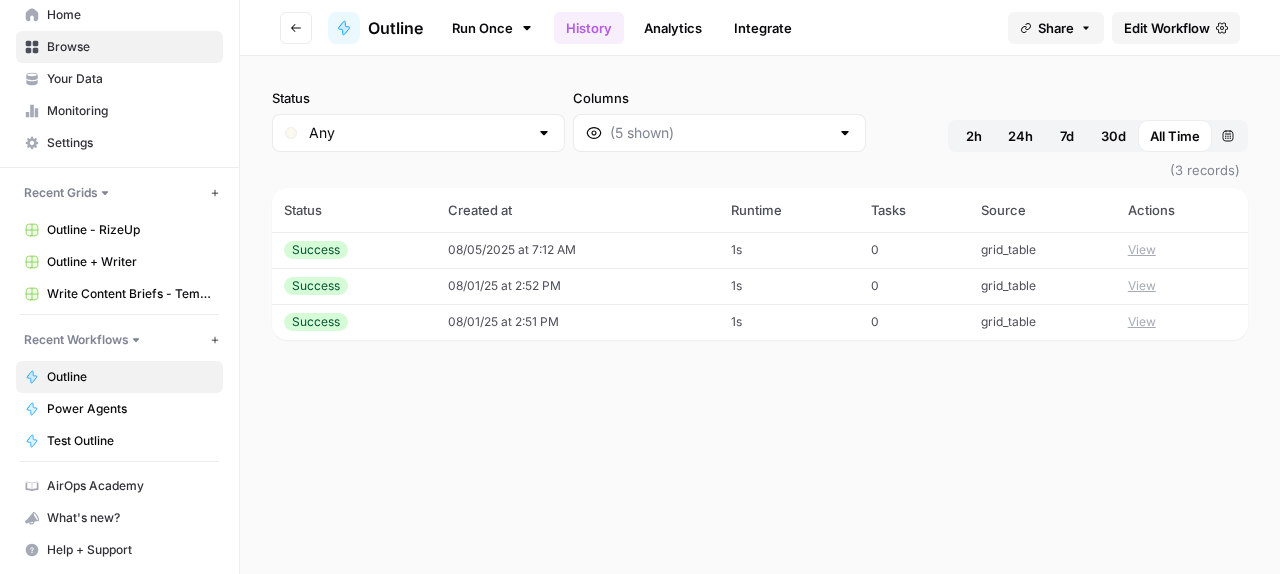 click 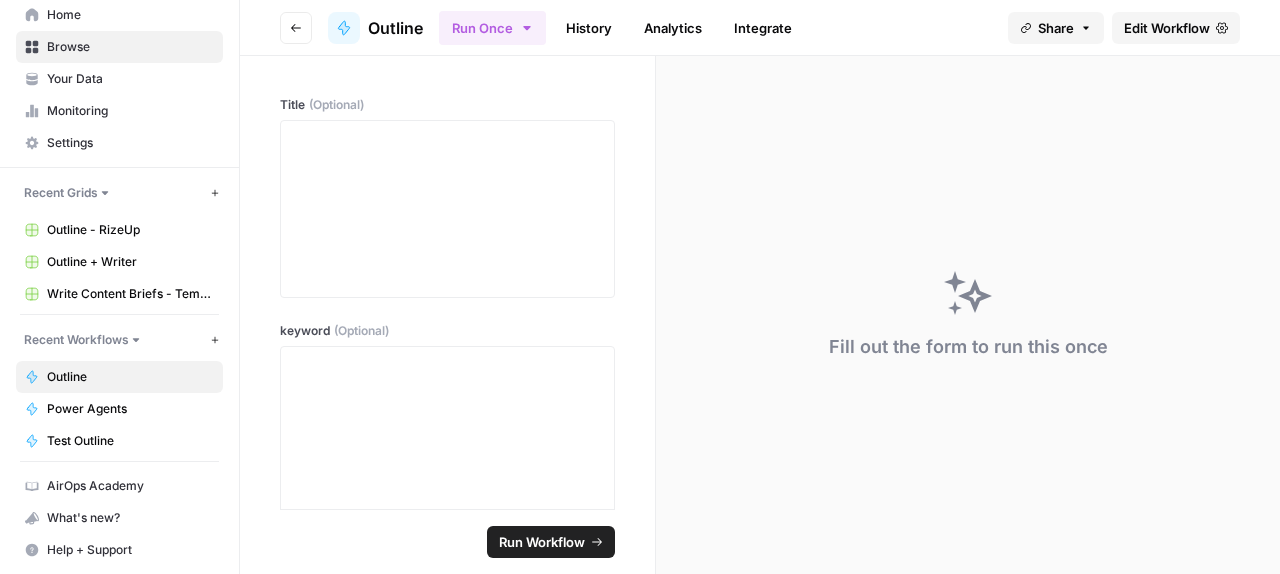 click 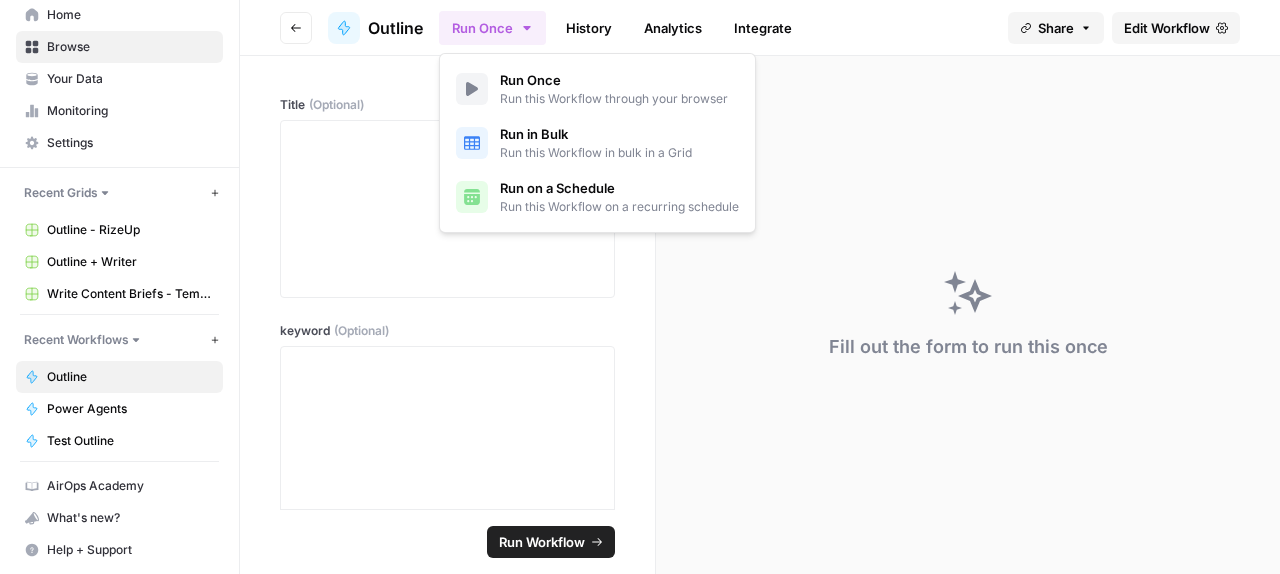 click on "Run this Workflow on a recurring schedule" at bounding box center [619, 207] 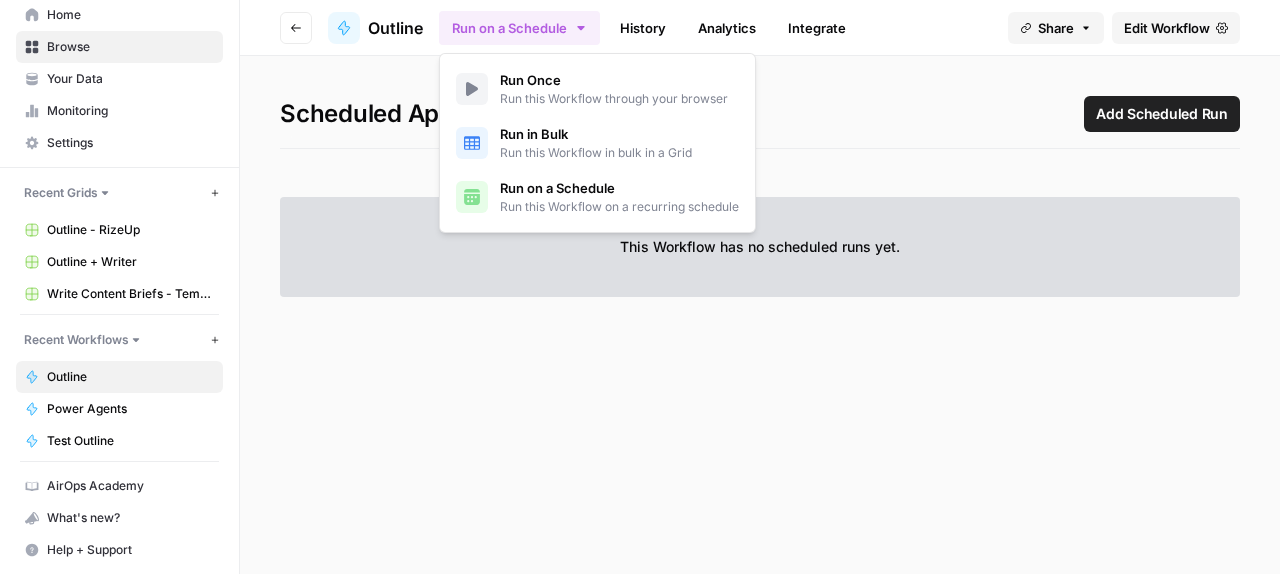 click on "Run this Workflow in bulk in a Grid" at bounding box center [596, 153] 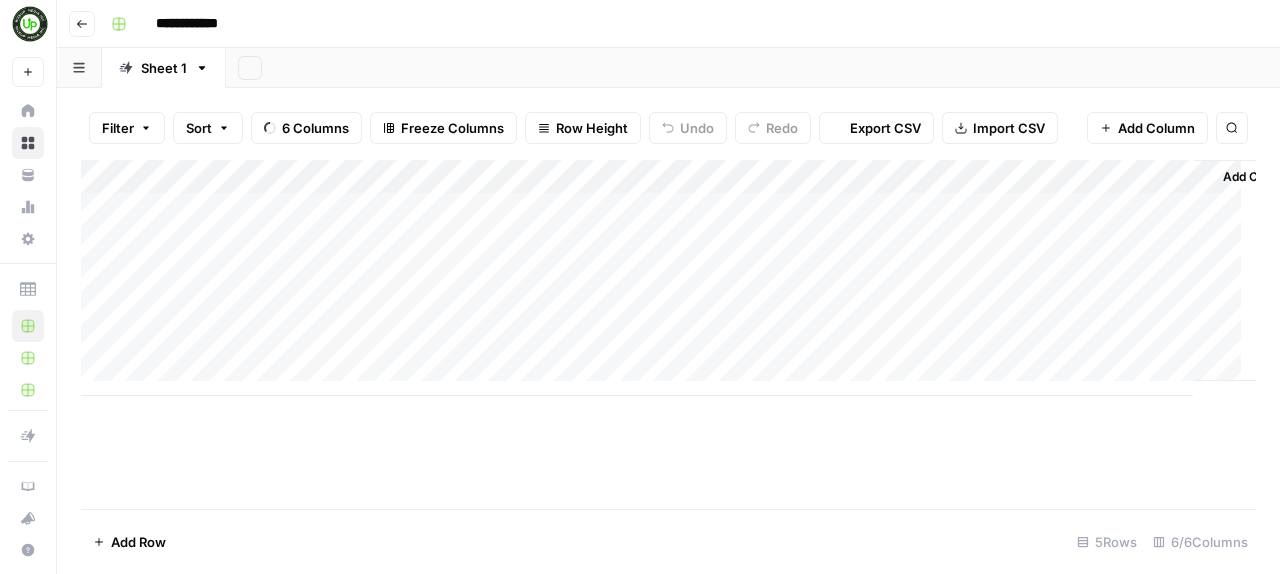 scroll, scrollTop: 17, scrollLeft: 0, axis: vertical 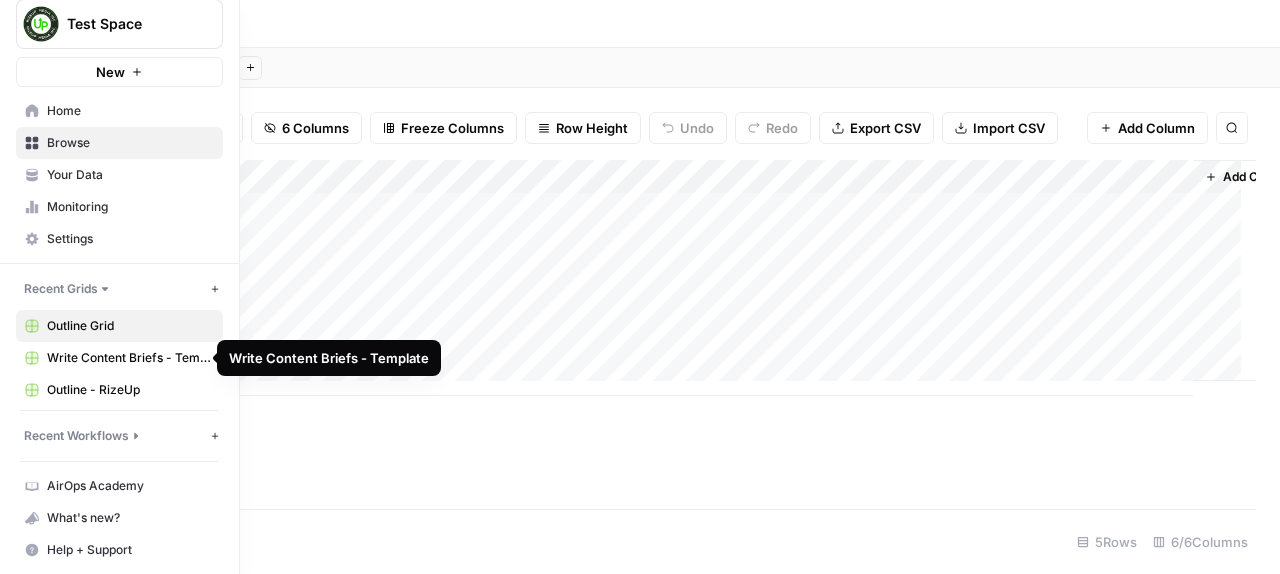 click on "Write Content Briefs - Template" at bounding box center (130, 358) 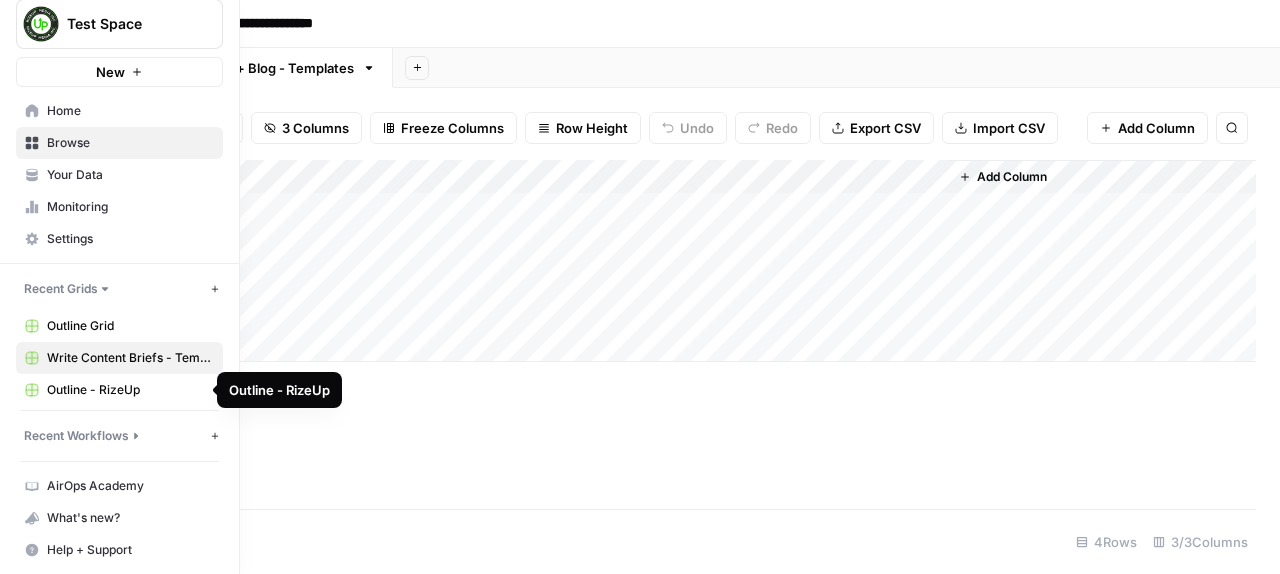click on "Recent Workflows" at bounding box center [76, 436] 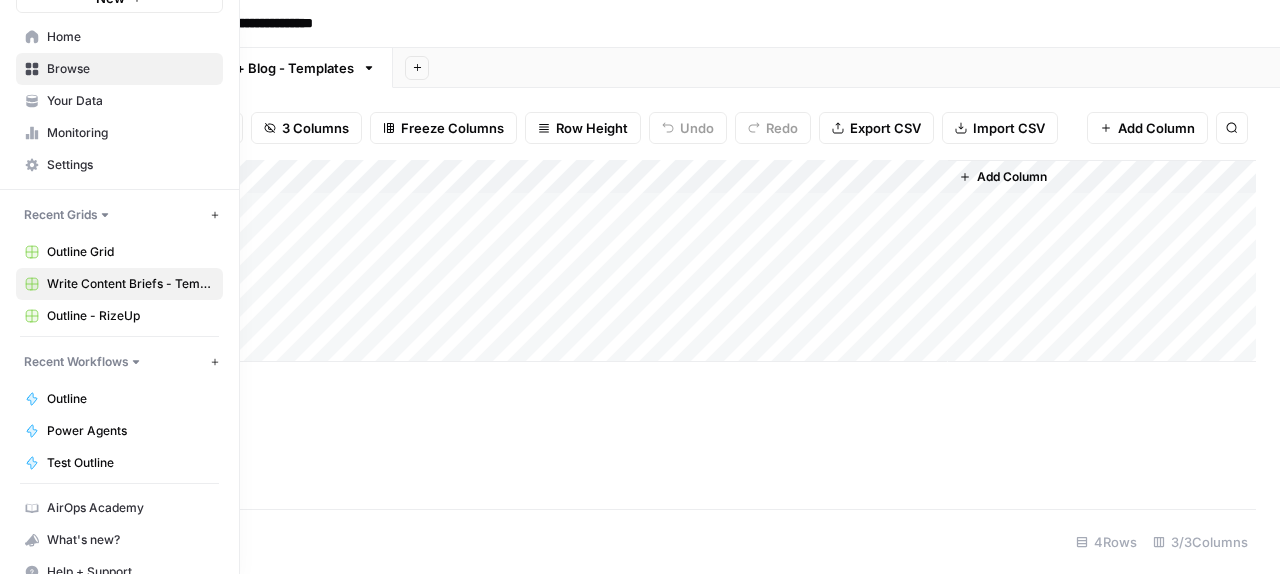 scroll, scrollTop: 113, scrollLeft: 0, axis: vertical 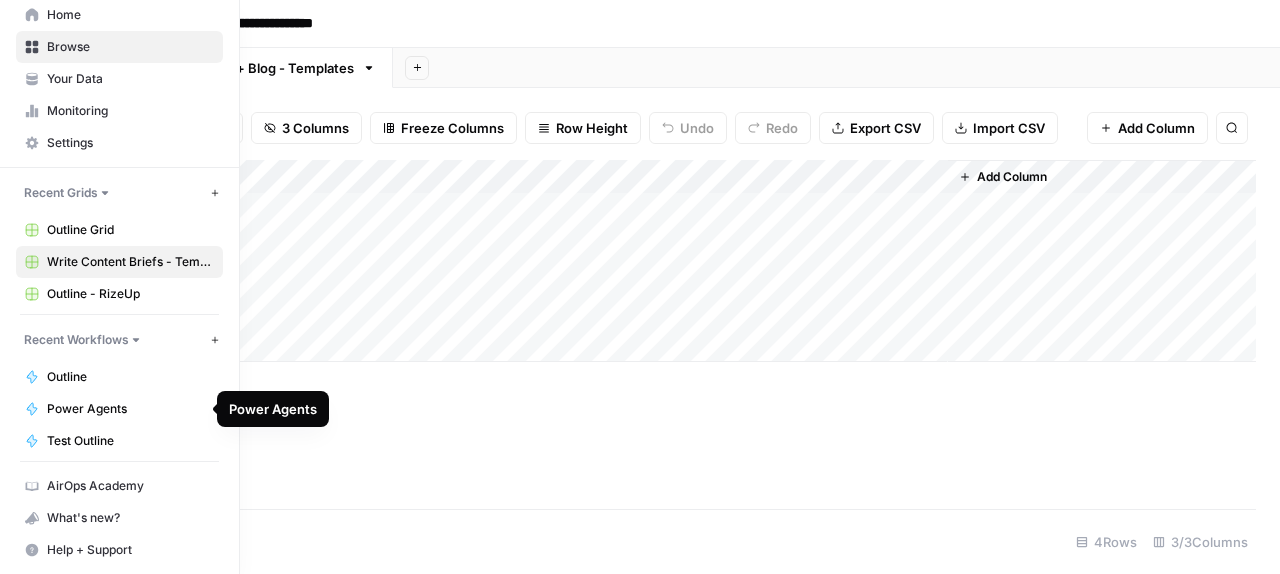 click on "Power Agents" at bounding box center (130, 409) 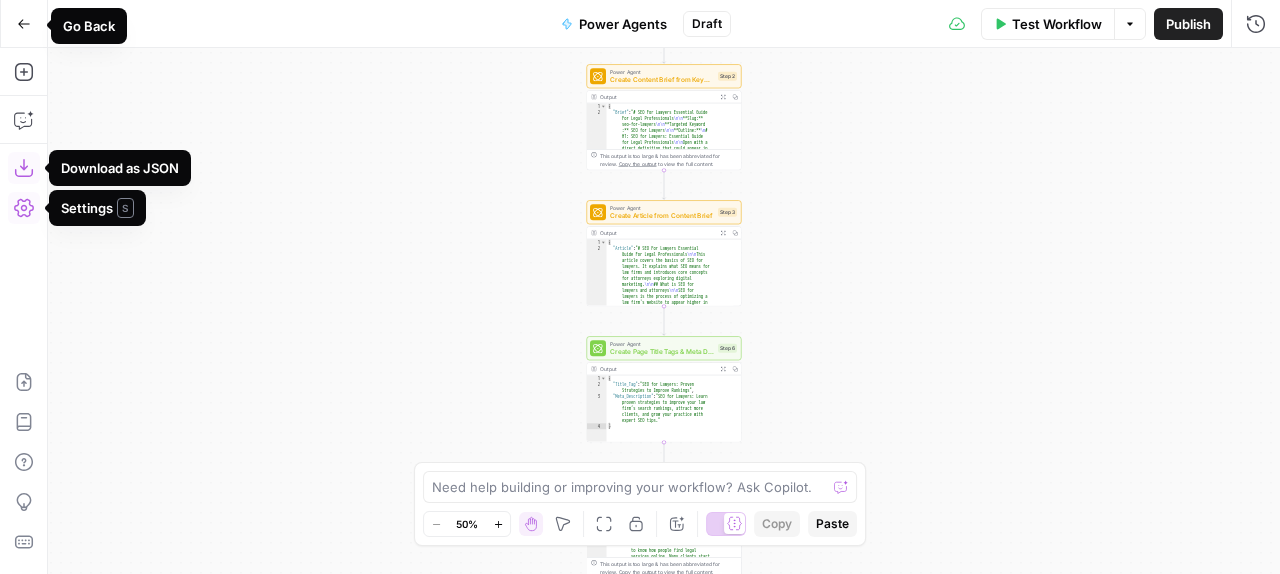 click on "Go Back" at bounding box center [24, 24] 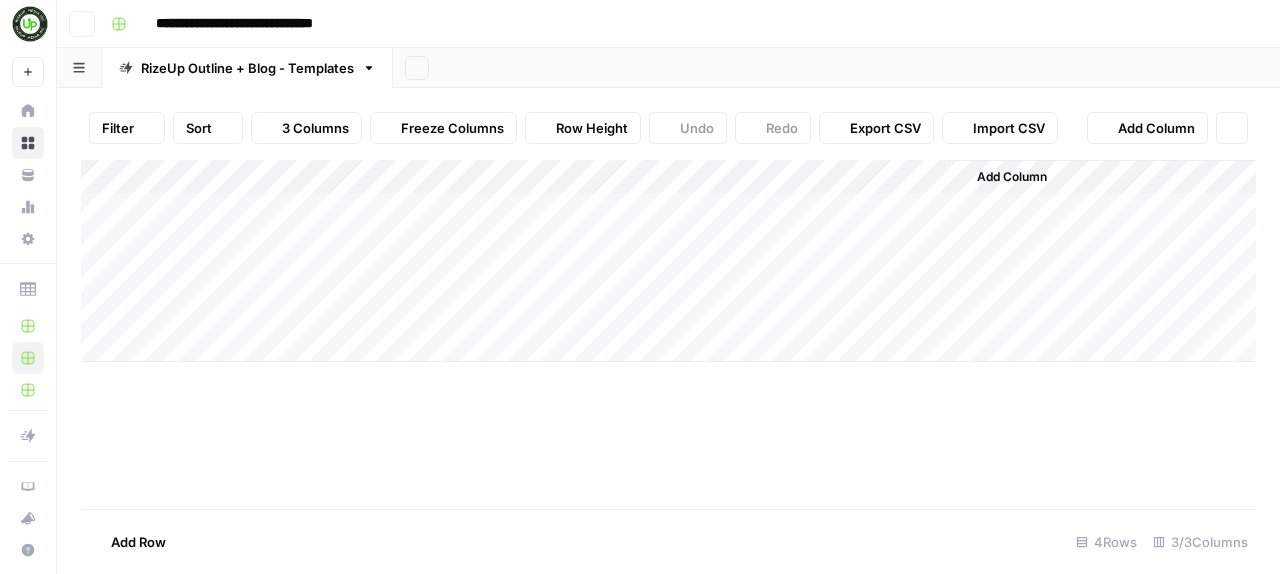 scroll, scrollTop: 17, scrollLeft: 0, axis: vertical 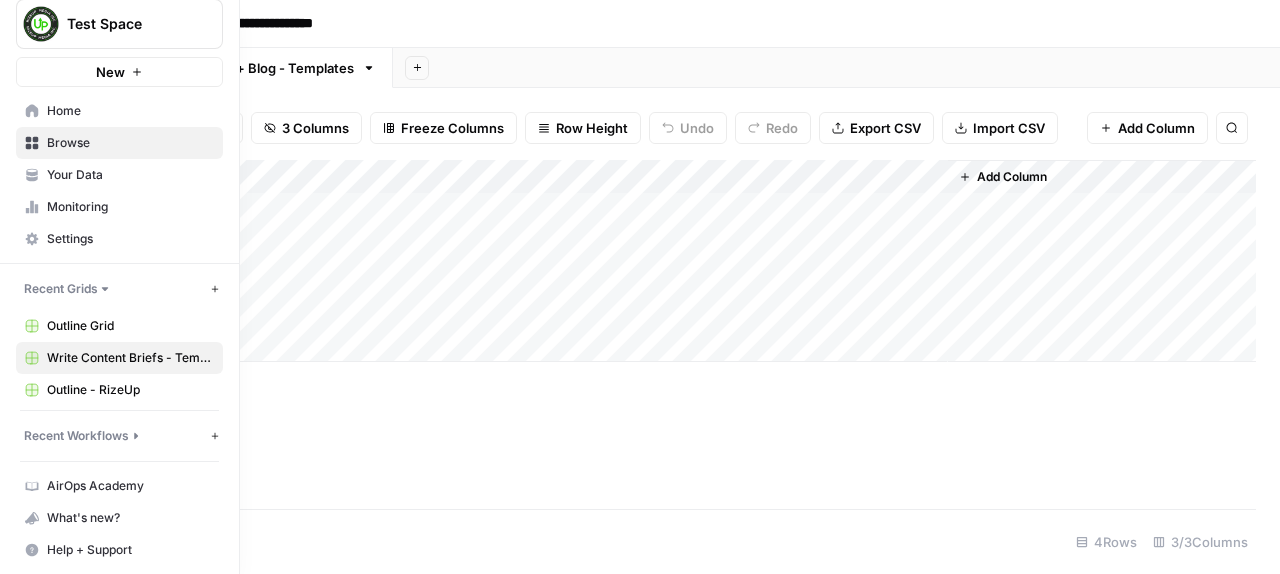 click on "Recent Workflows" at bounding box center (76, 436) 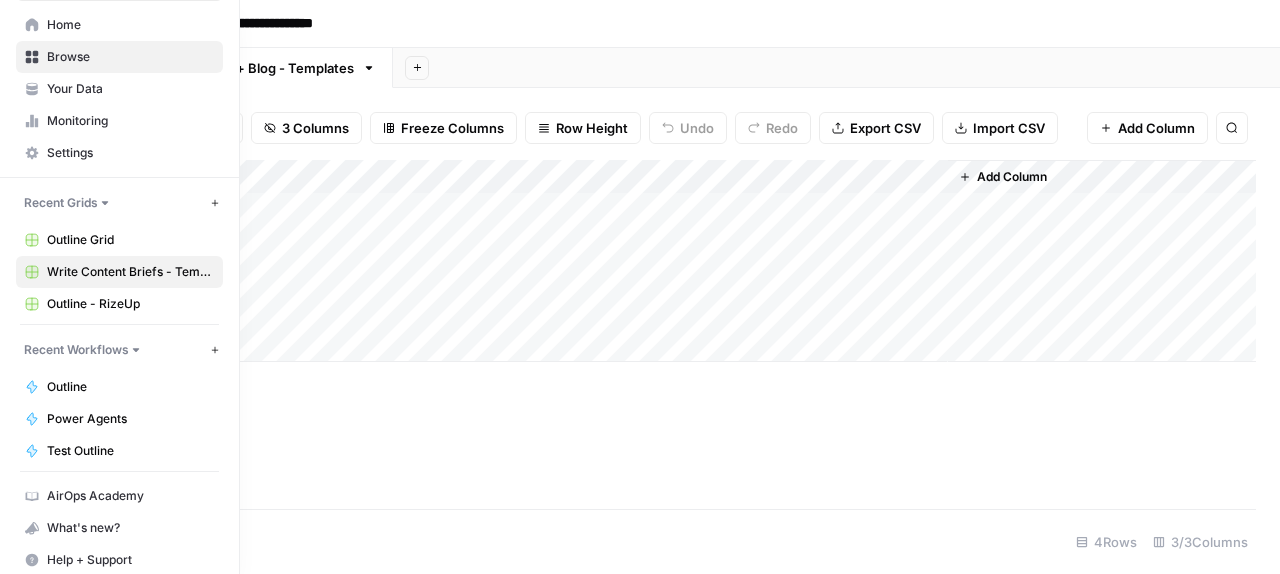 scroll, scrollTop: 113, scrollLeft: 0, axis: vertical 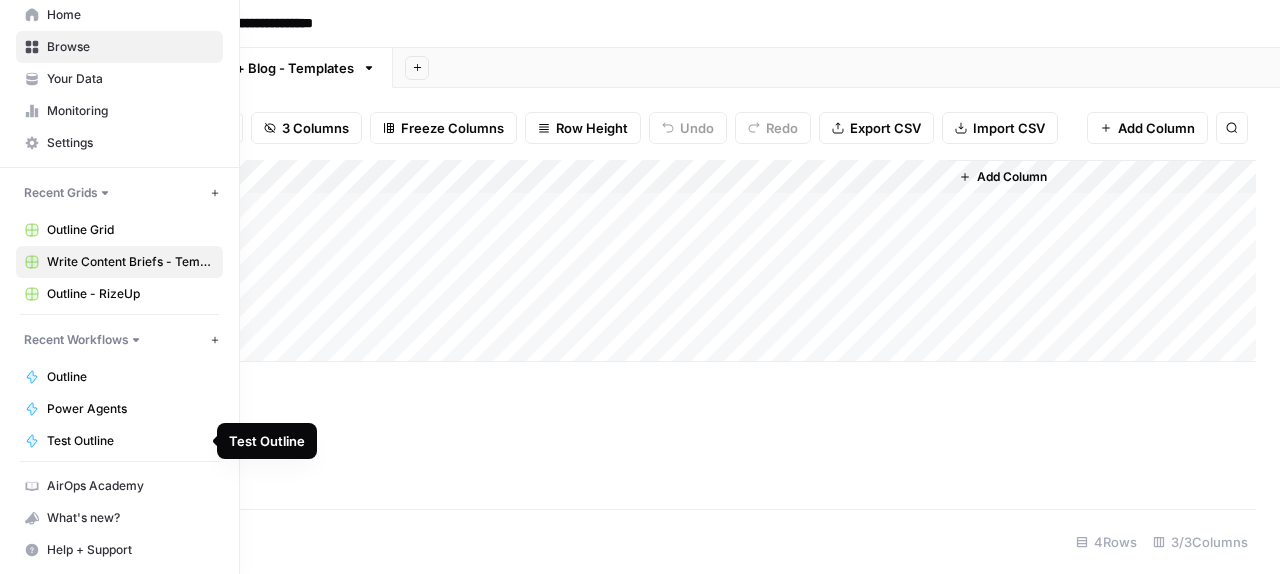 click on "Test Outline" at bounding box center [130, 441] 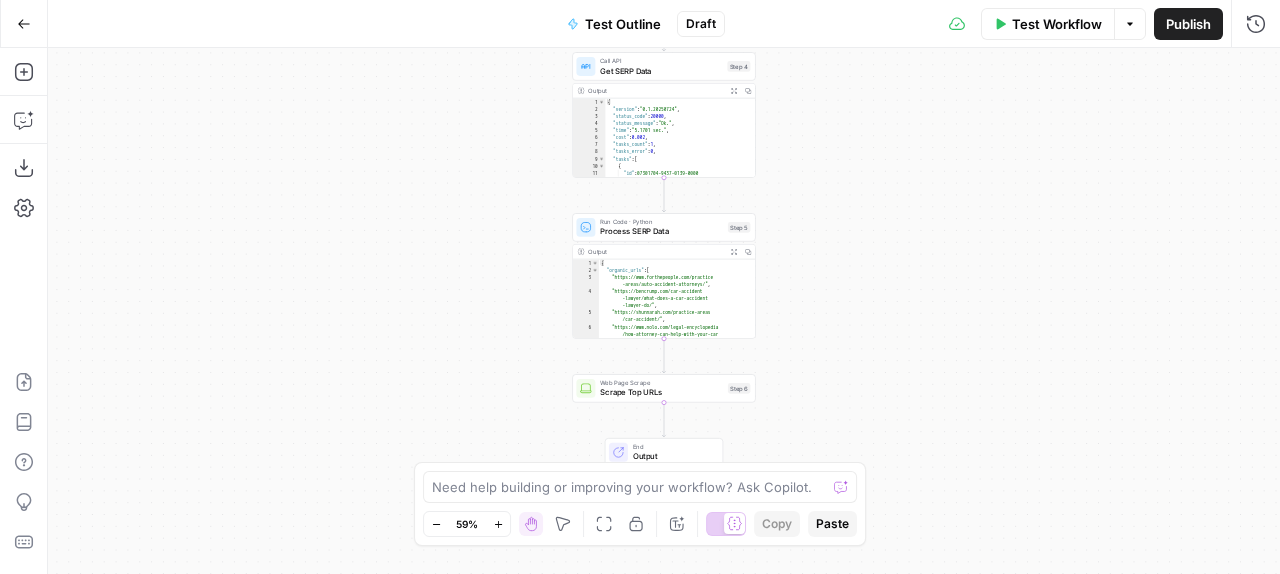 click 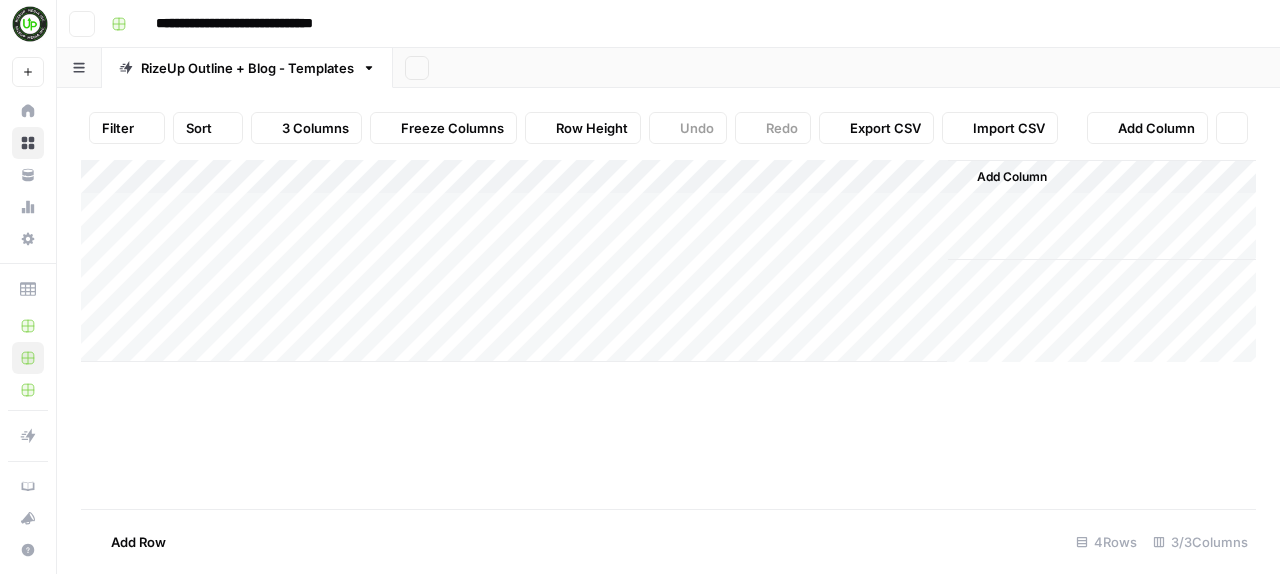 scroll, scrollTop: 17, scrollLeft: 0, axis: vertical 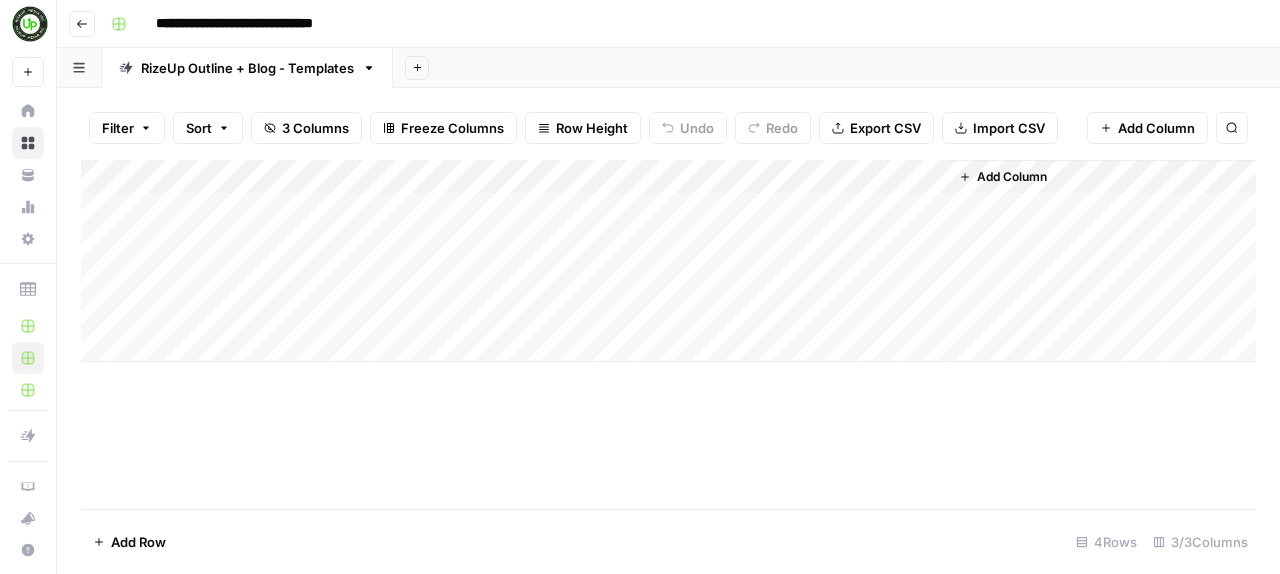 click on "Add Column" at bounding box center (668, 261) 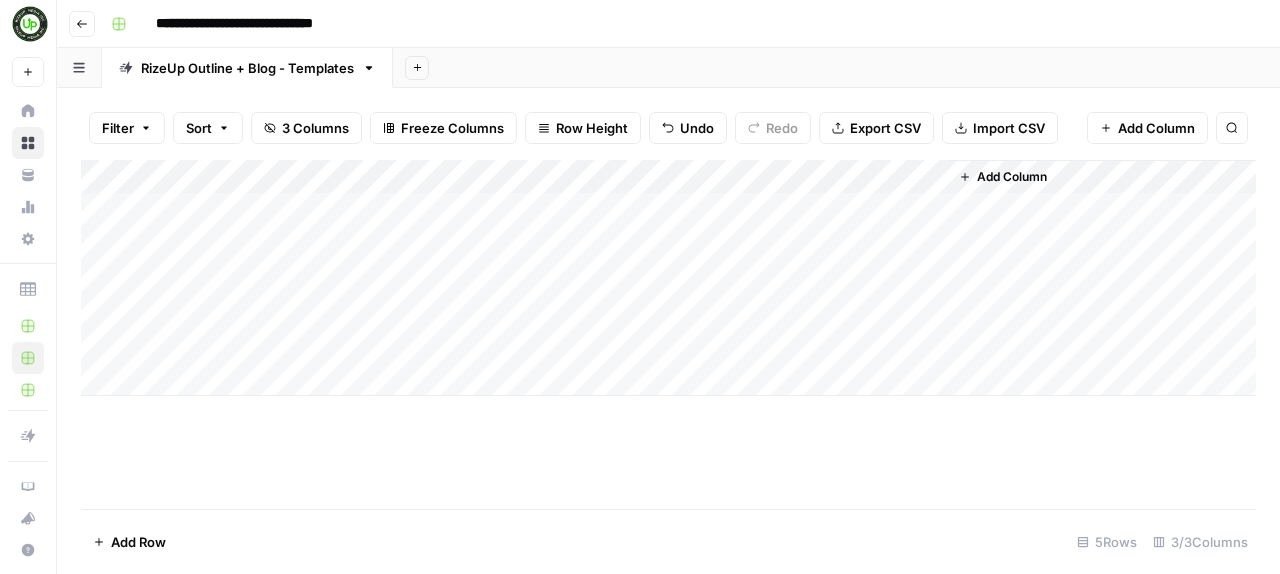 scroll, scrollTop: 0, scrollLeft: 0, axis: both 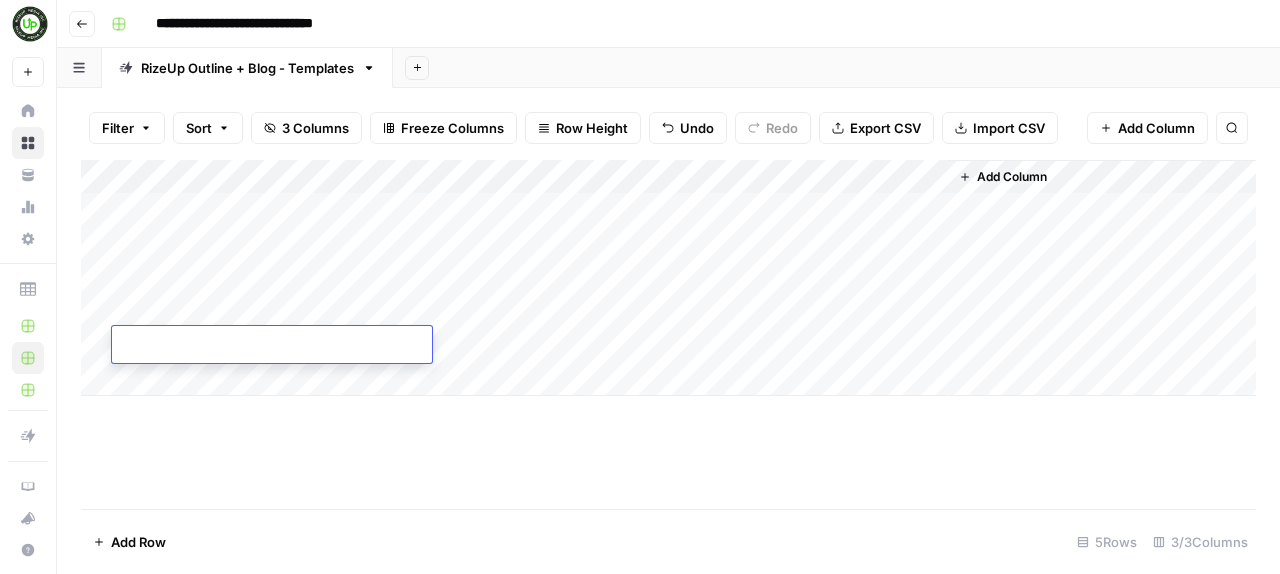click on "Add Column" at bounding box center (668, 334) 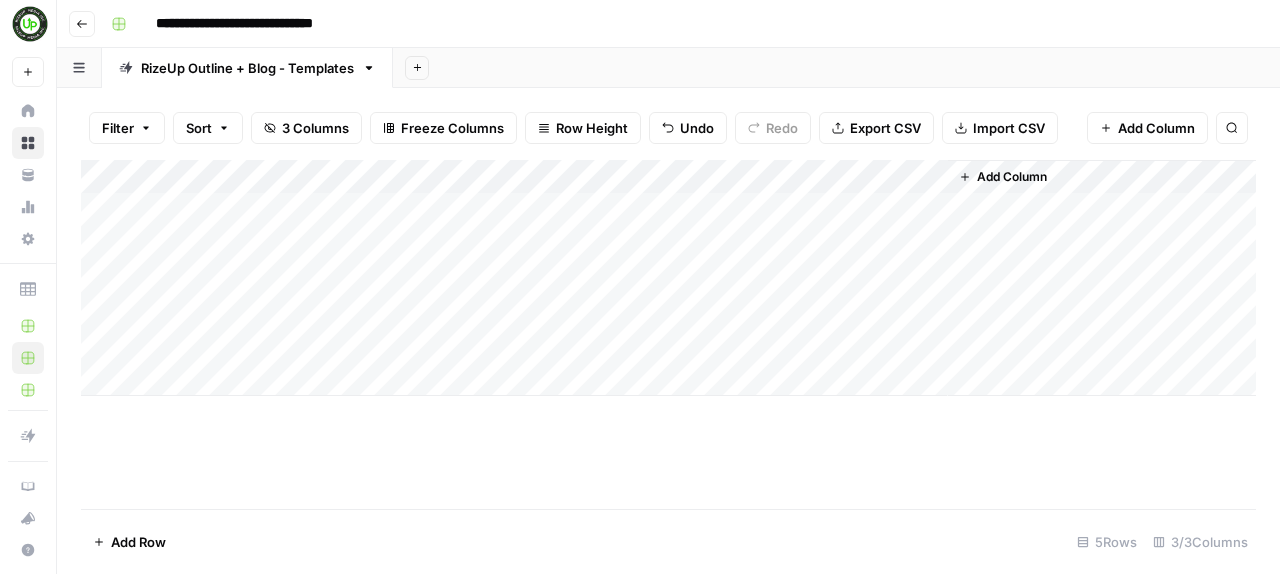 click on "Add Column" at bounding box center (668, 278) 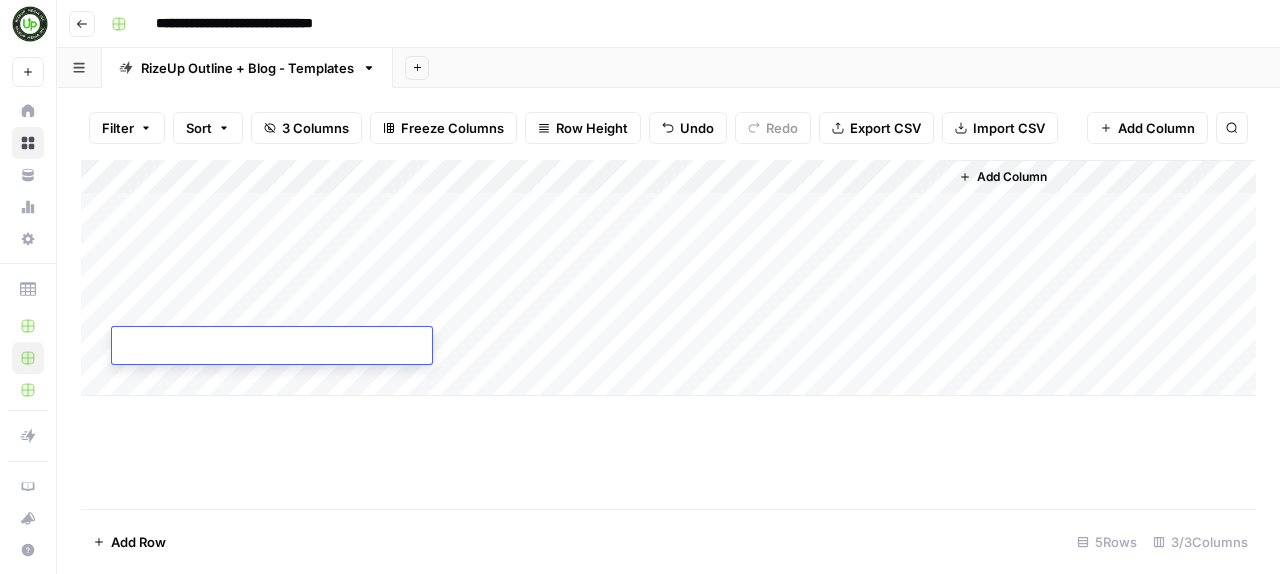 click on "Add Column" at bounding box center (668, 278) 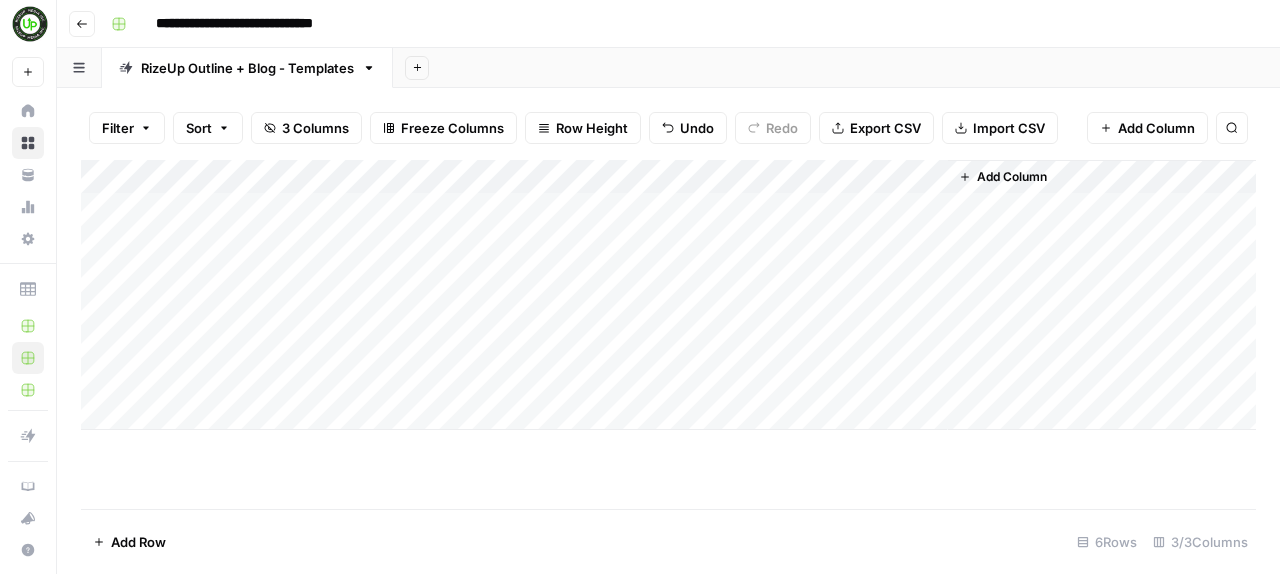 click on "Add Column" at bounding box center [668, 295] 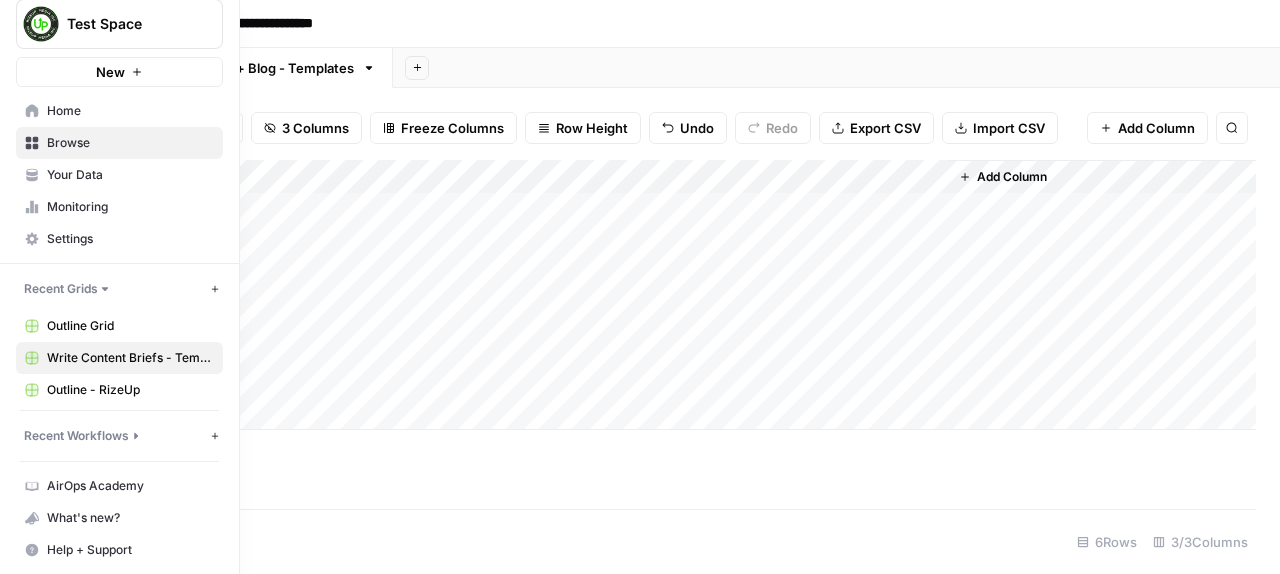 click on "Your Data" at bounding box center (130, 175) 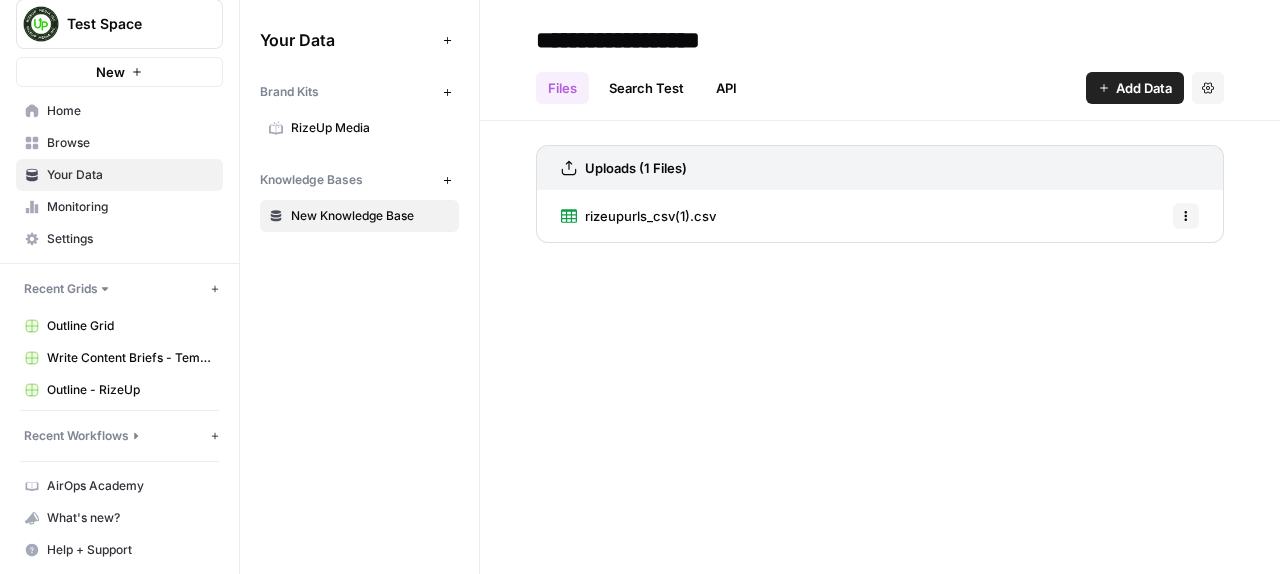 click on "Monitoring" at bounding box center [130, 207] 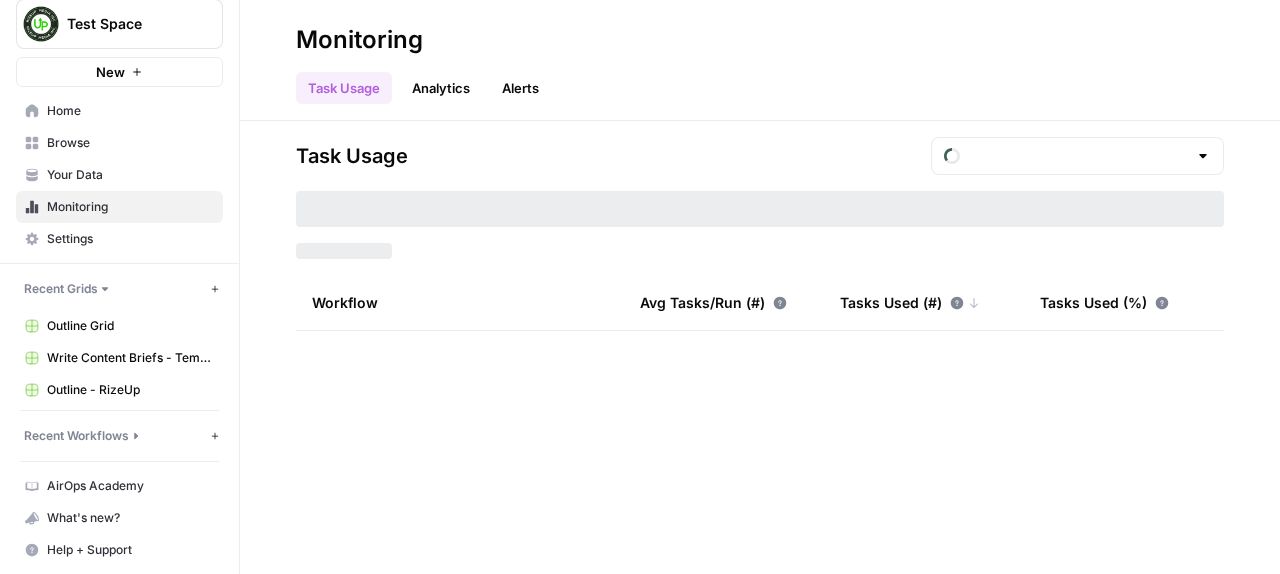 type on "July Included Tasks" 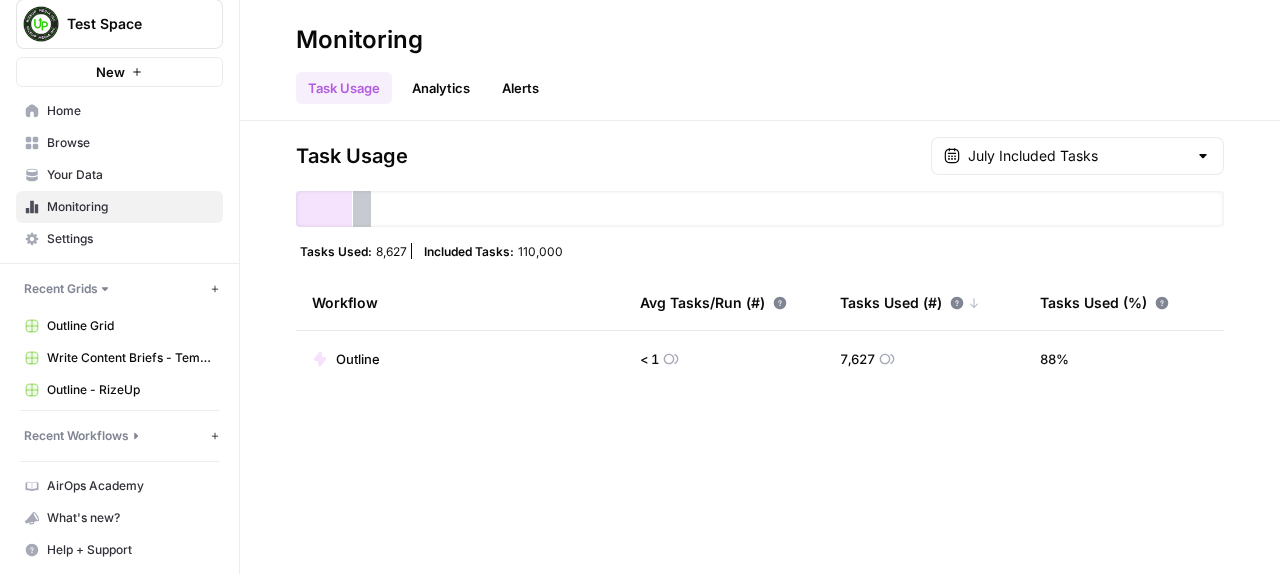 click on "Settings" at bounding box center [130, 239] 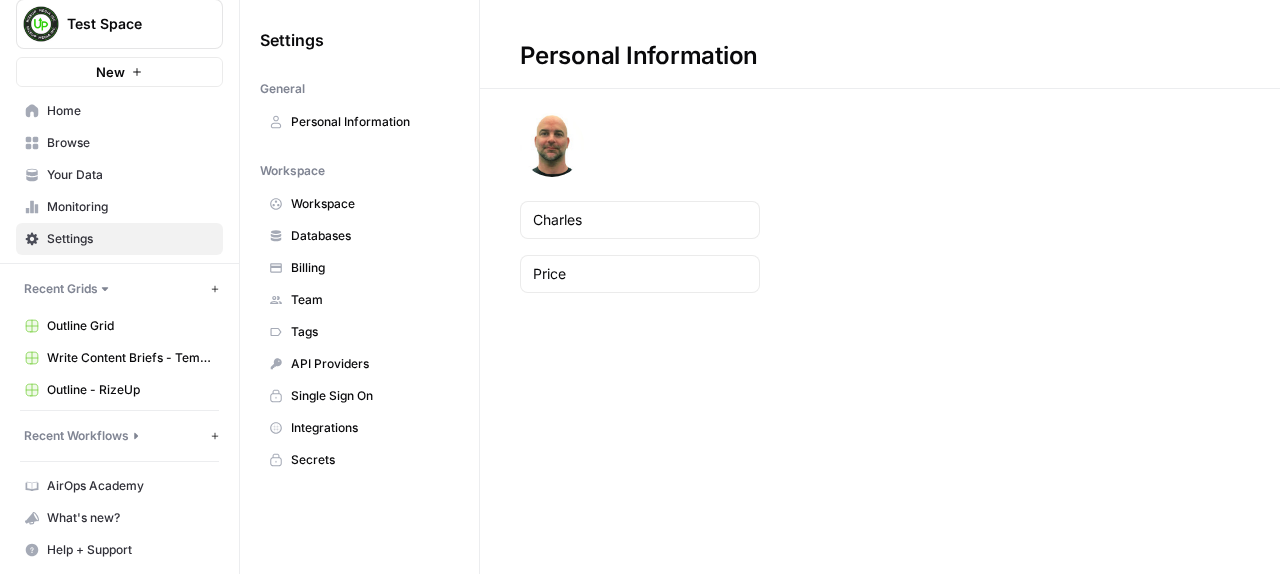 click on "Databases" at bounding box center (370, 236) 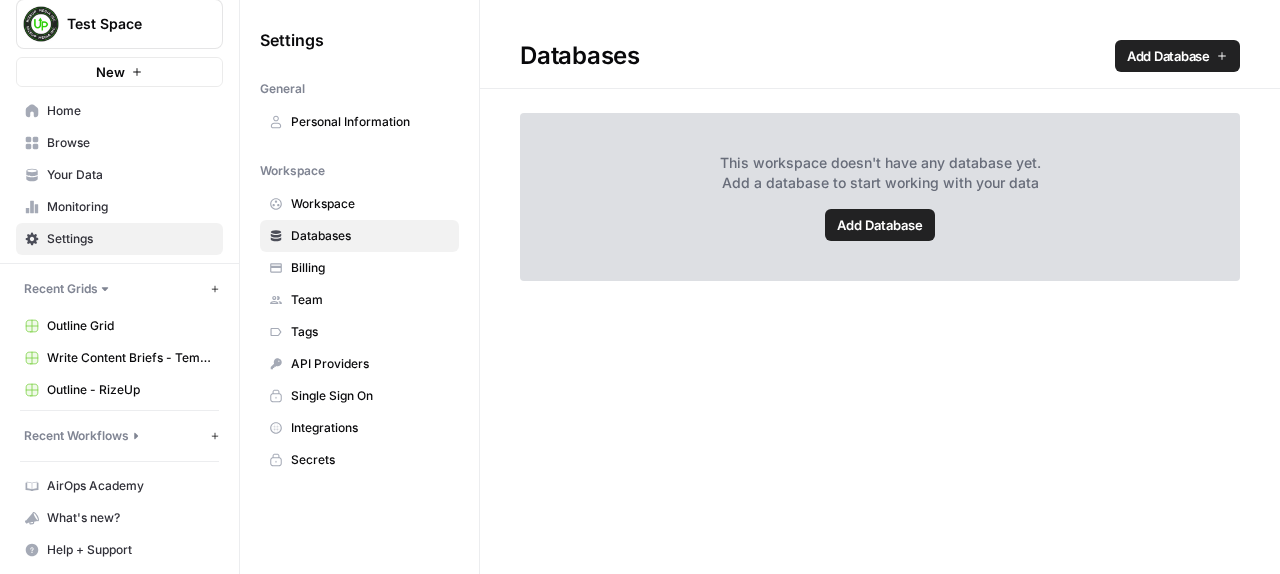 click on "Workspace" at bounding box center [370, 204] 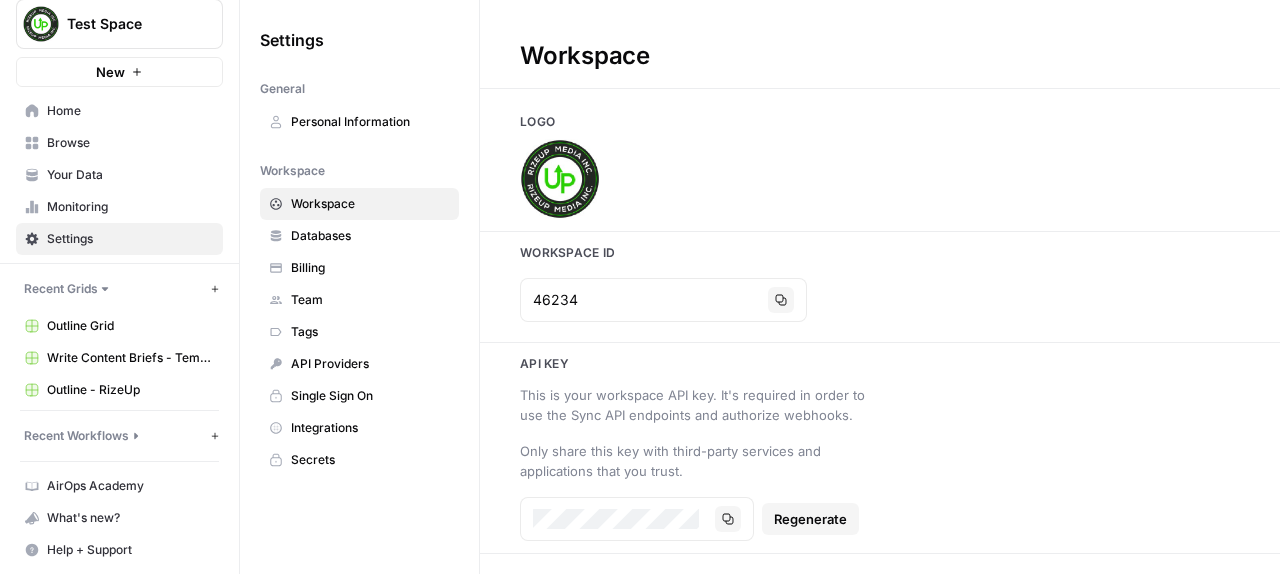 click on "Integrations" at bounding box center (370, 428) 